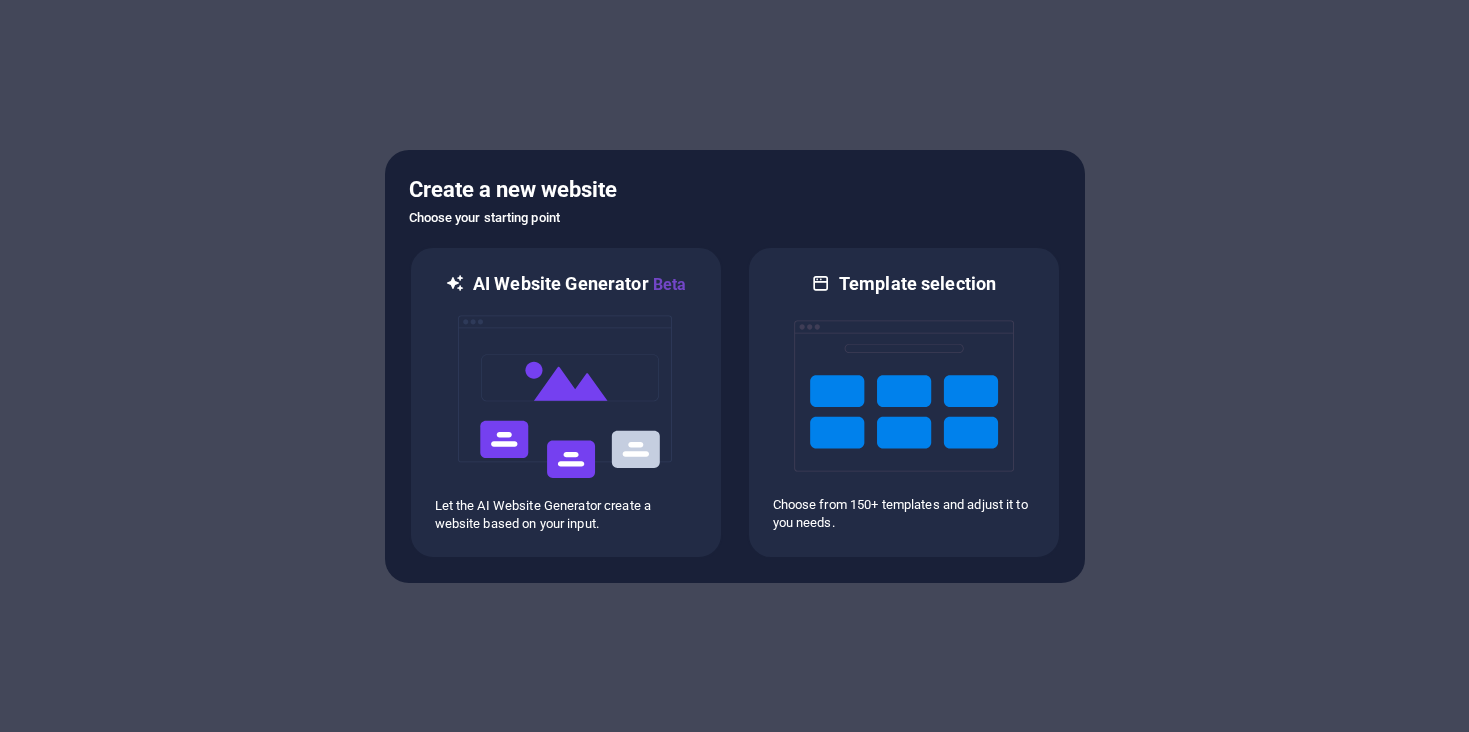scroll, scrollTop: 0, scrollLeft: 0, axis: both 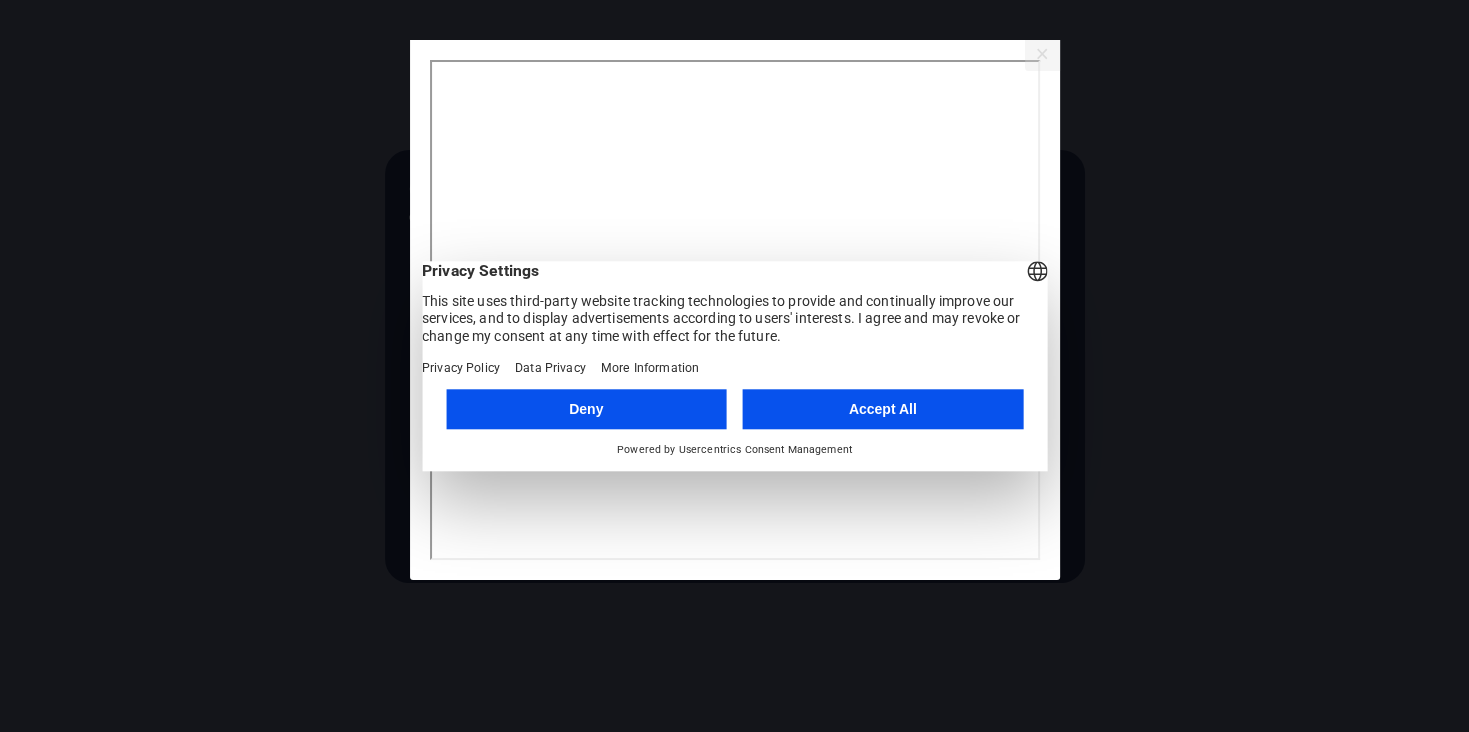 click on "Accept All" at bounding box center (883, 409) 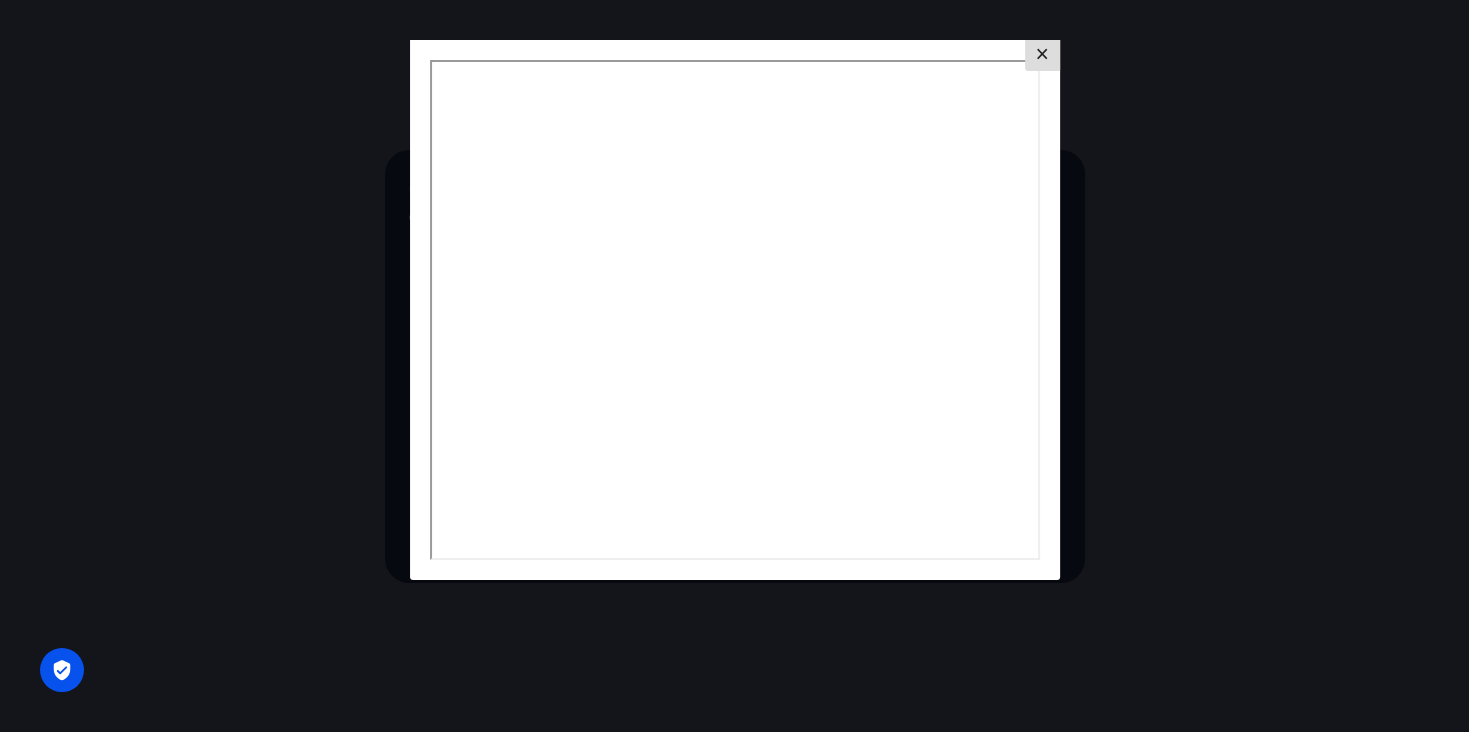 click on "×" at bounding box center [1042, 55] 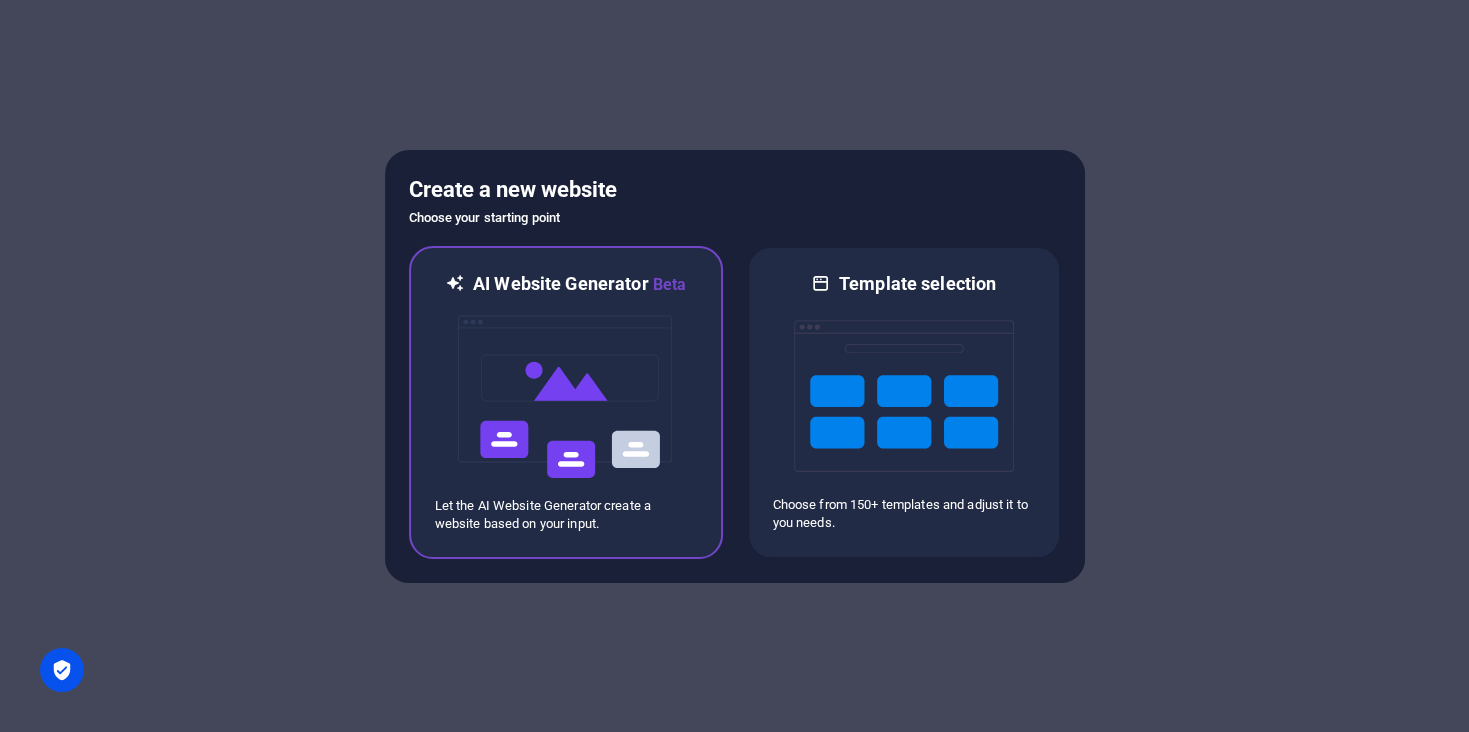 click at bounding box center [566, 397] 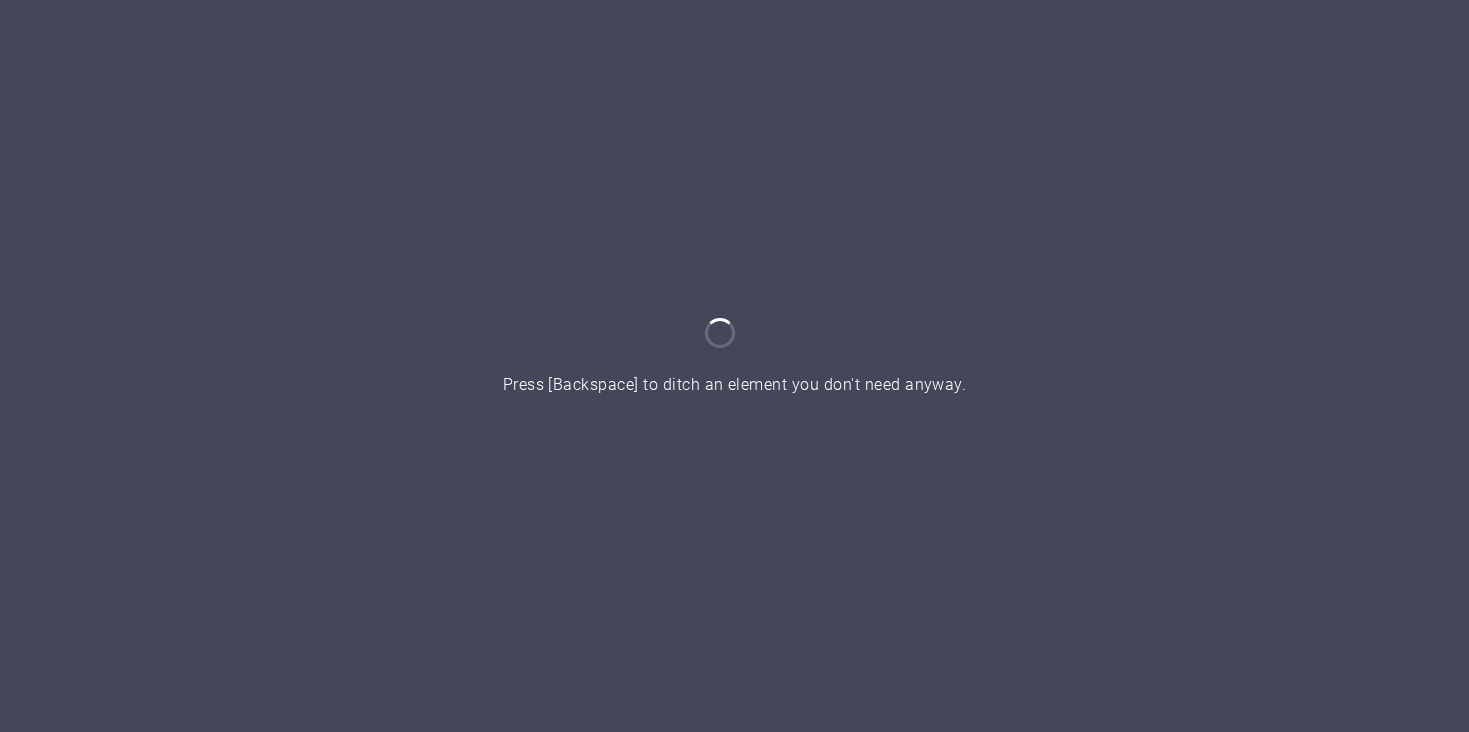 scroll, scrollTop: 0, scrollLeft: 0, axis: both 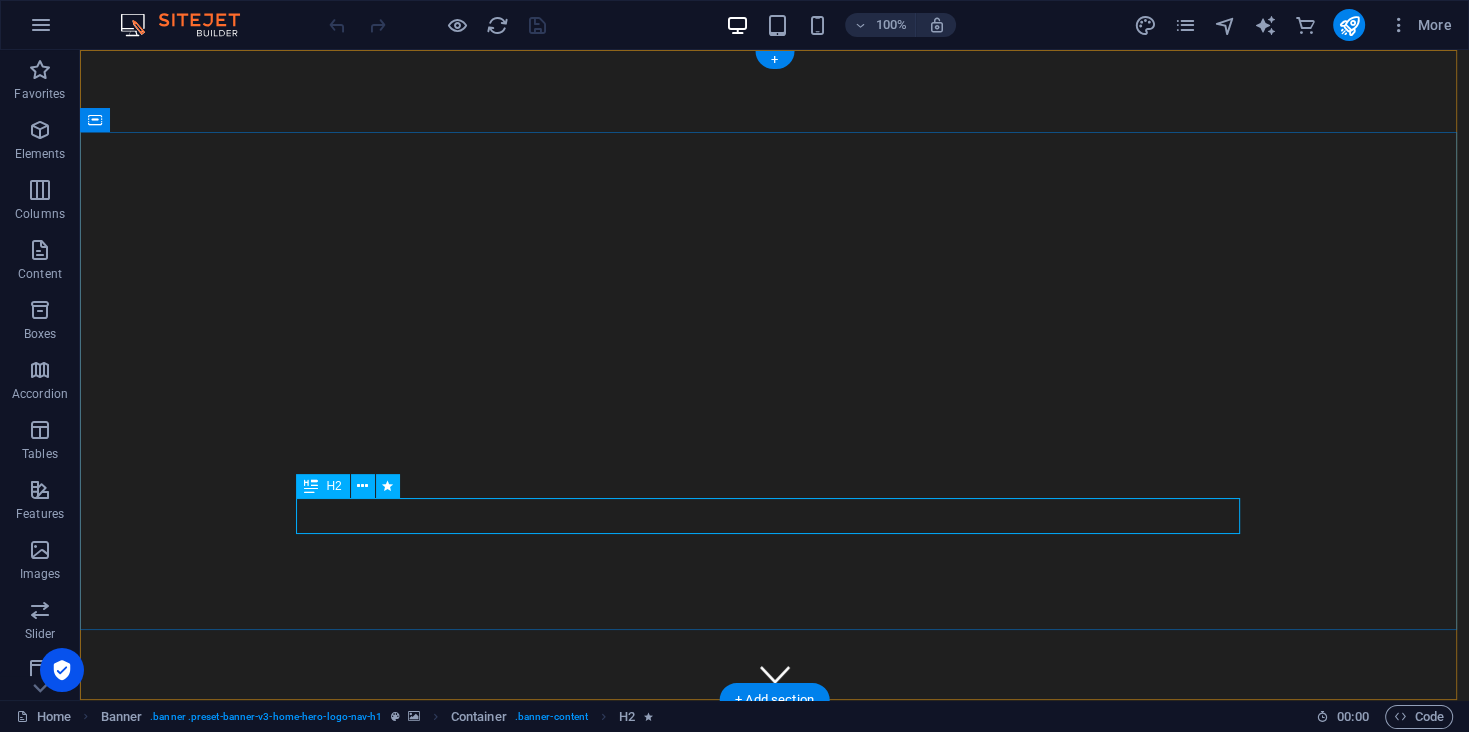 click on "Welcome to [DOMAIN_NAME] - Your Partner in Hosting Excellence" at bounding box center [775, 922] 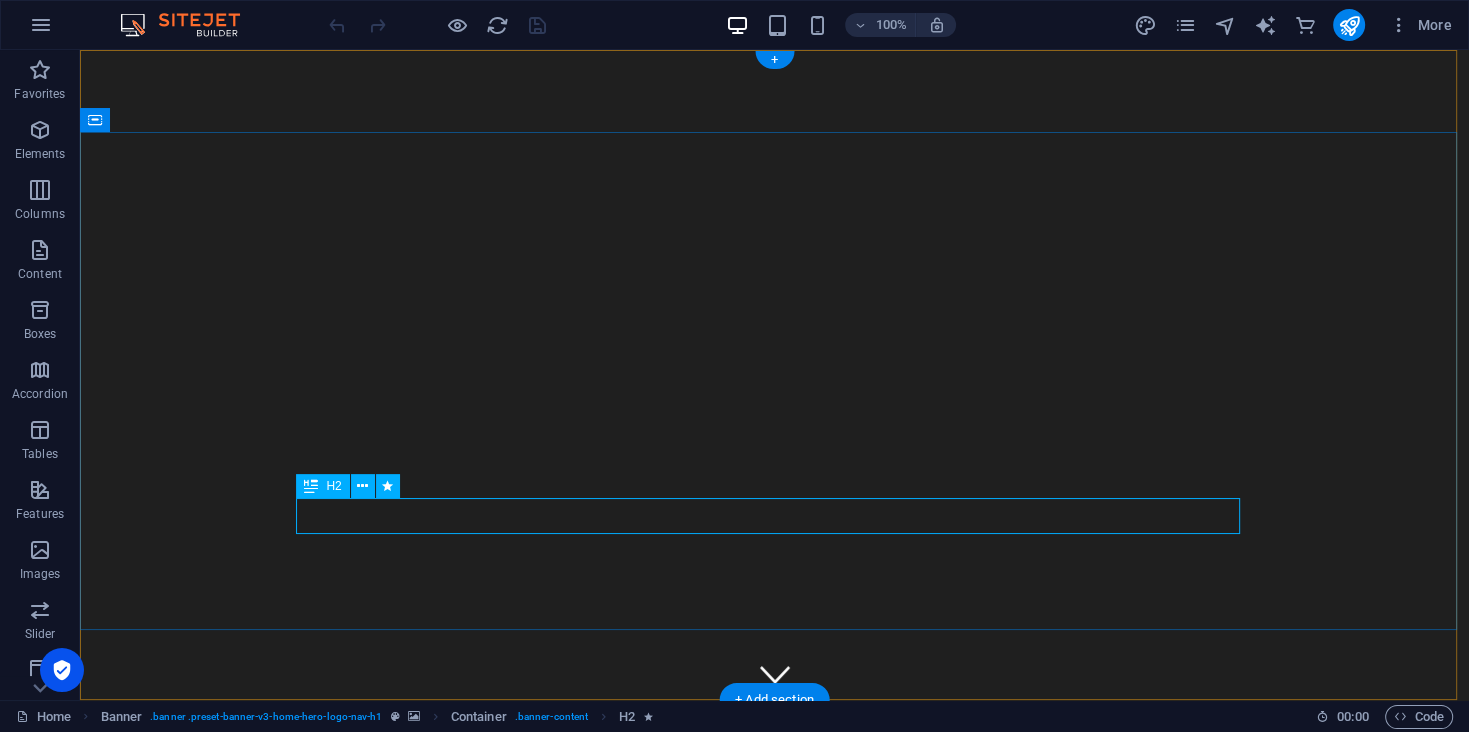 click on "Welcome to [DOMAIN_NAME] - Your Partner in Hosting Excellence" at bounding box center (775, 922) 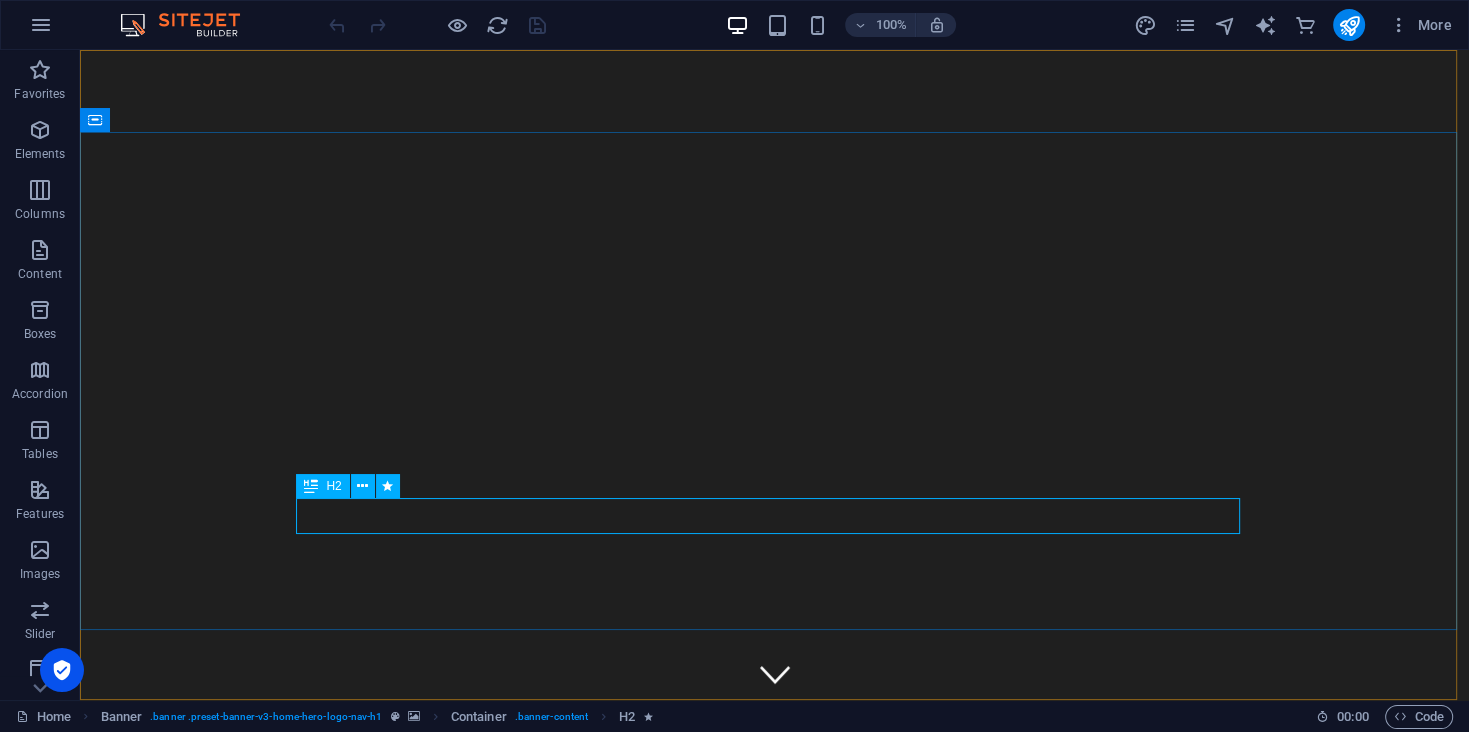 click on "H2" at bounding box center (333, 486) 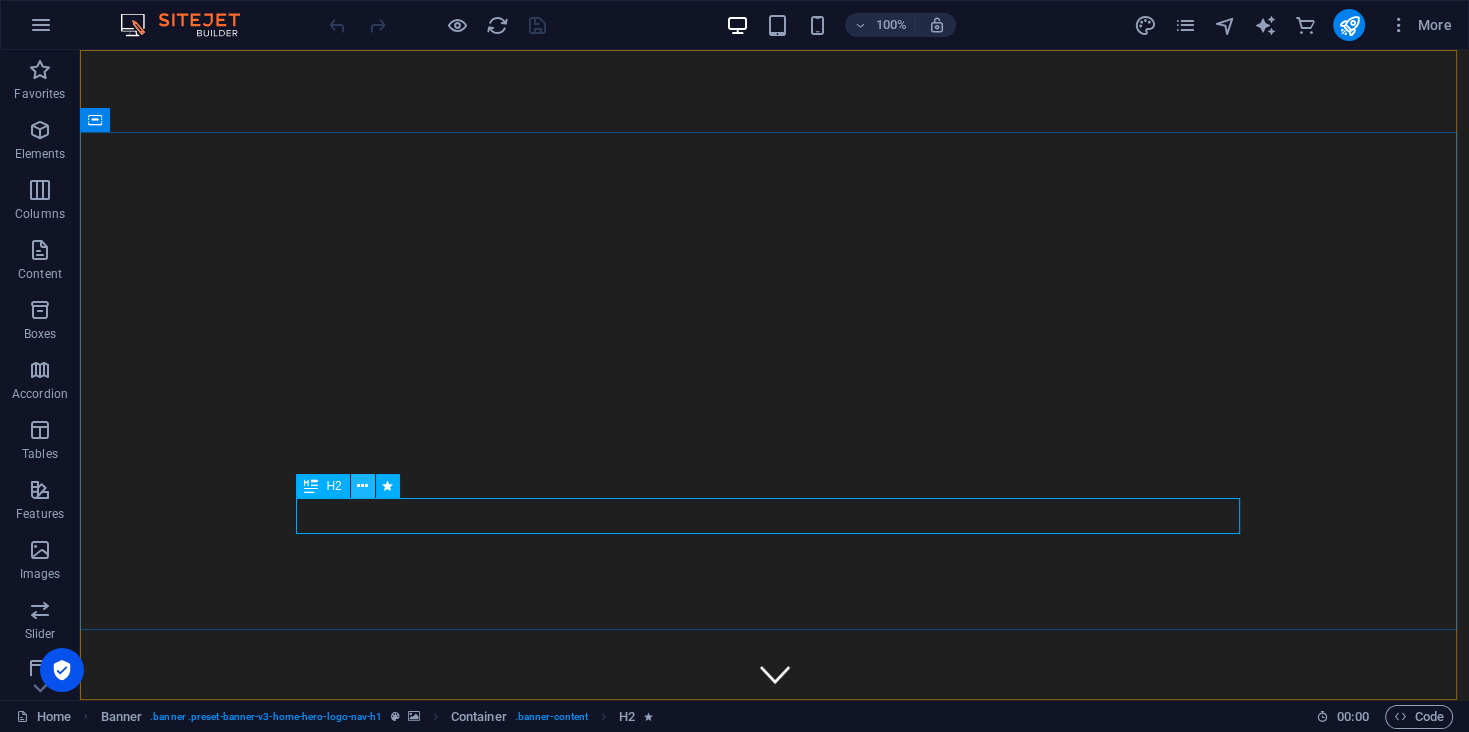 click at bounding box center (362, 486) 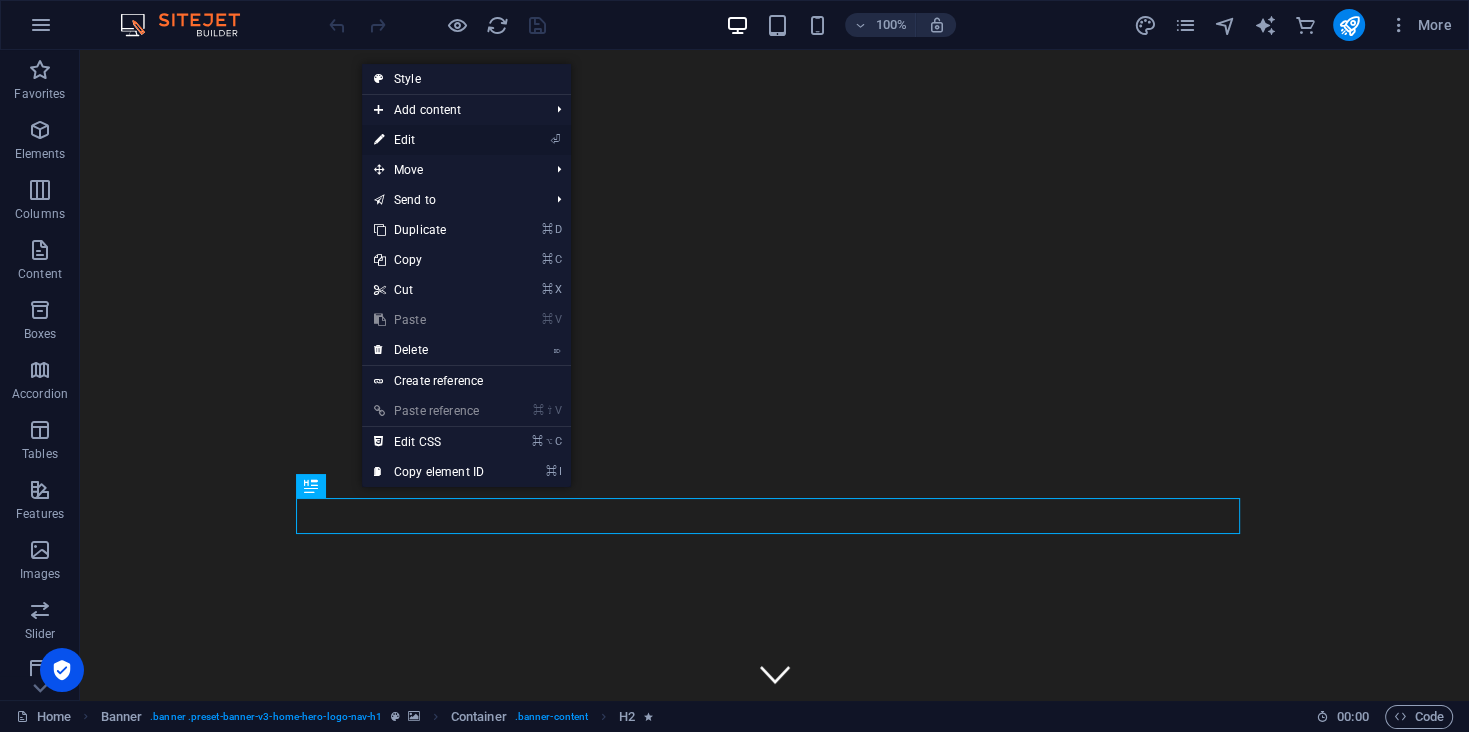 click on "⏎  Edit" at bounding box center (466, 140) 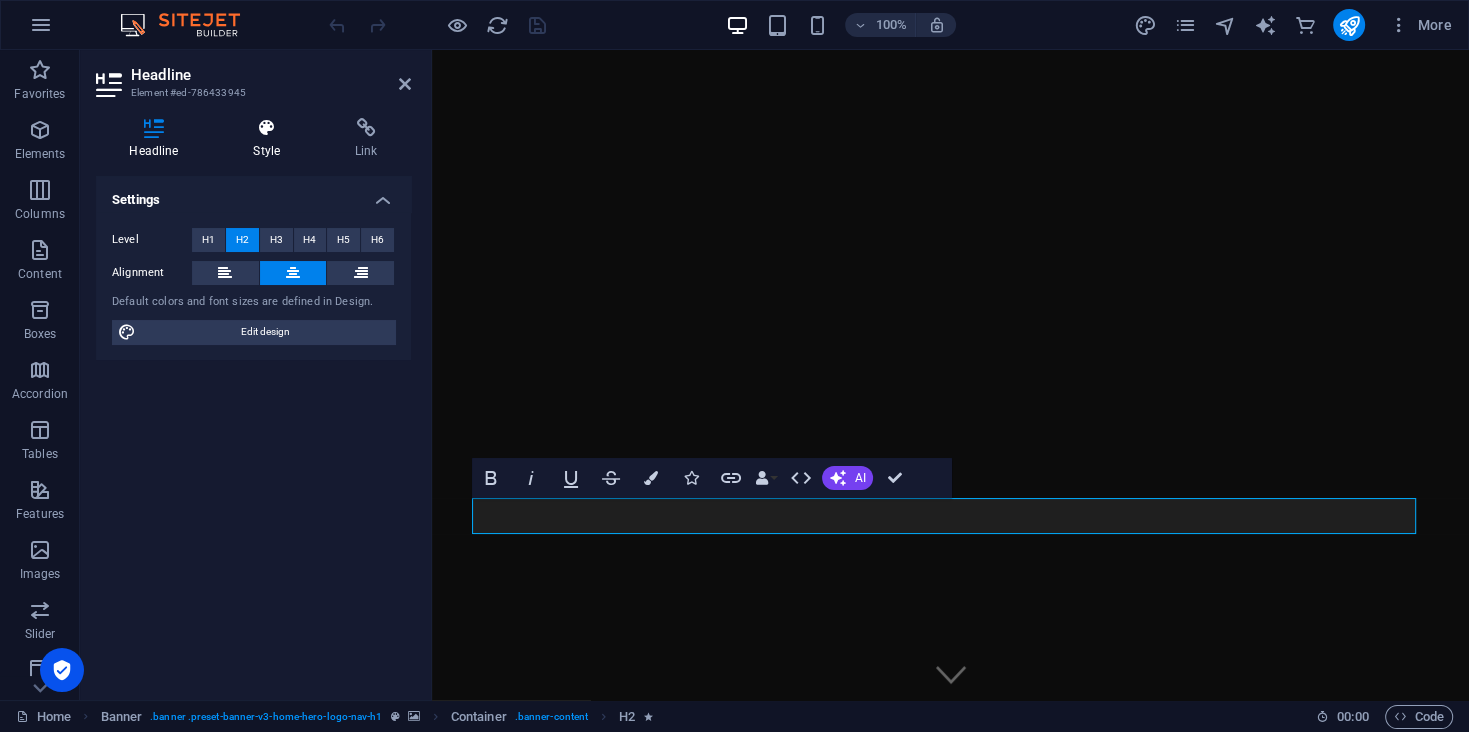 click on "Style" at bounding box center [271, 139] 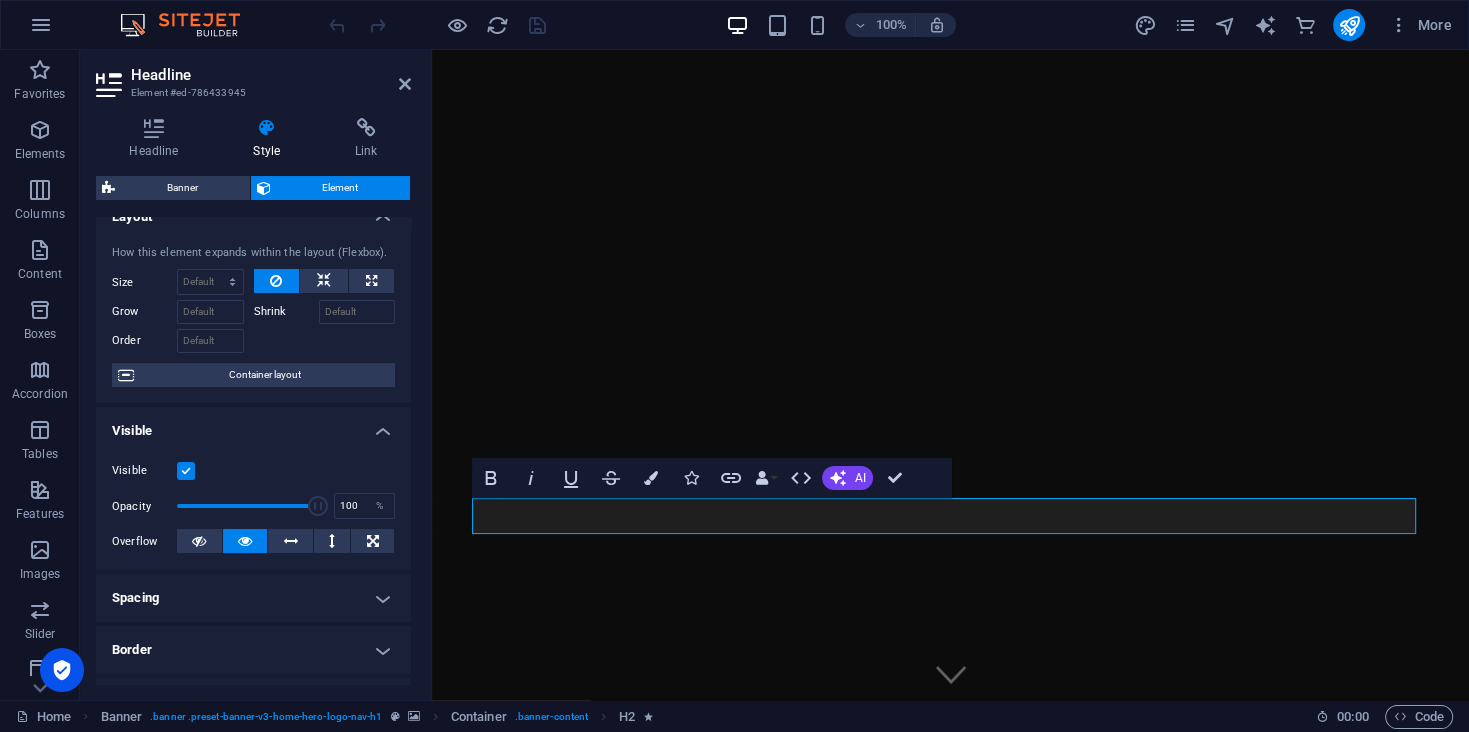 scroll, scrollTop: 0, scrollLeft: 0, axis: both 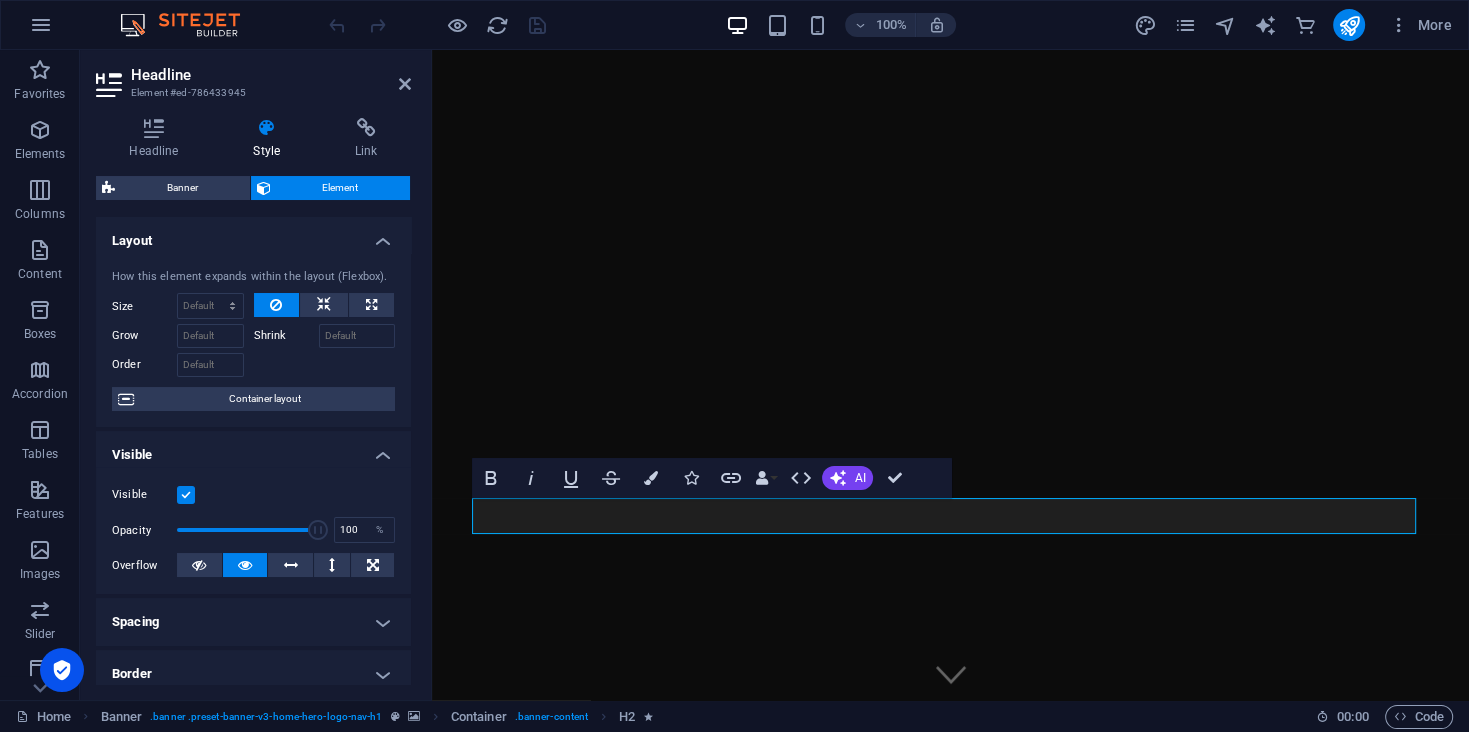 click on "Element" at bounding box center [341, 188] 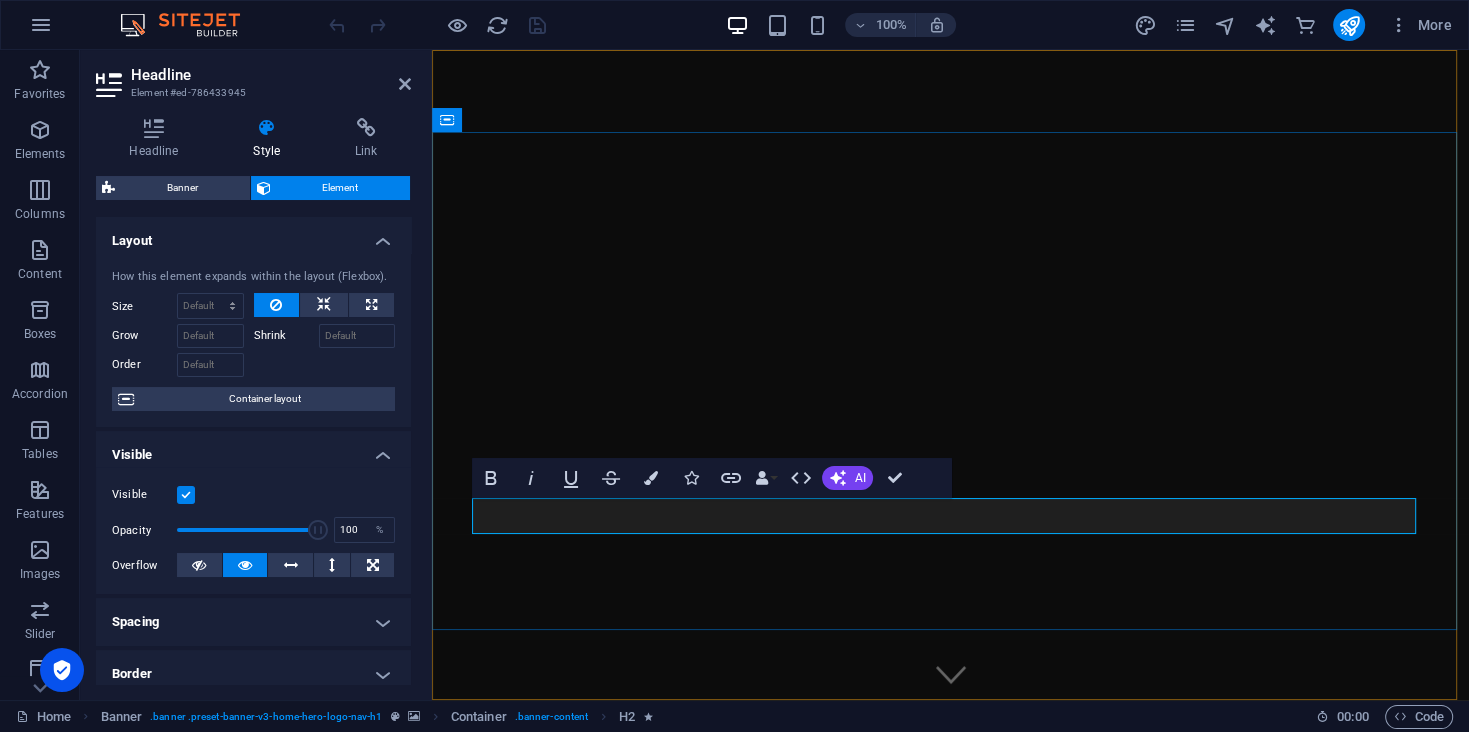 click on "Welcome to [DOMAIN_NAME] - Your Partner in Hosting Excellence" at bounding box center [951, 922] 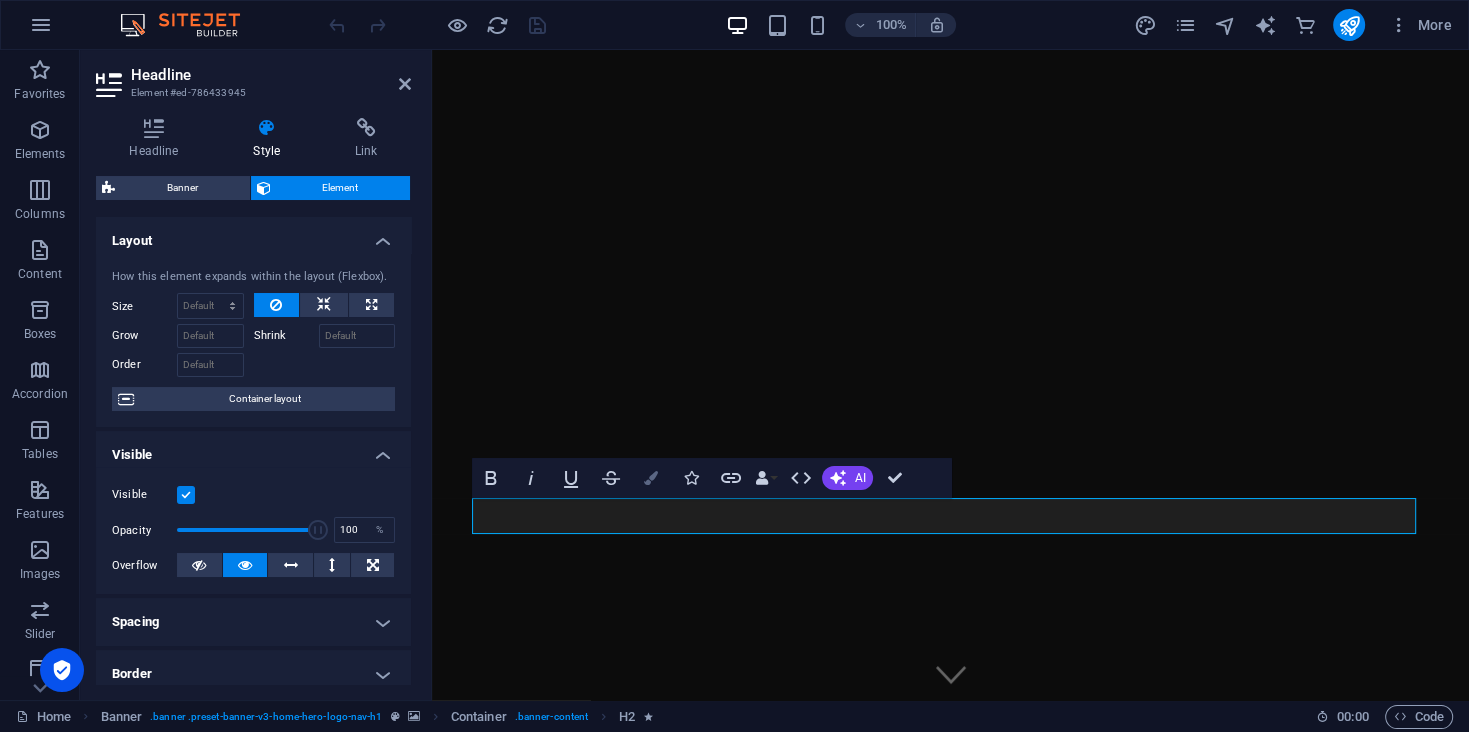 click at bounding box center [651, 478] 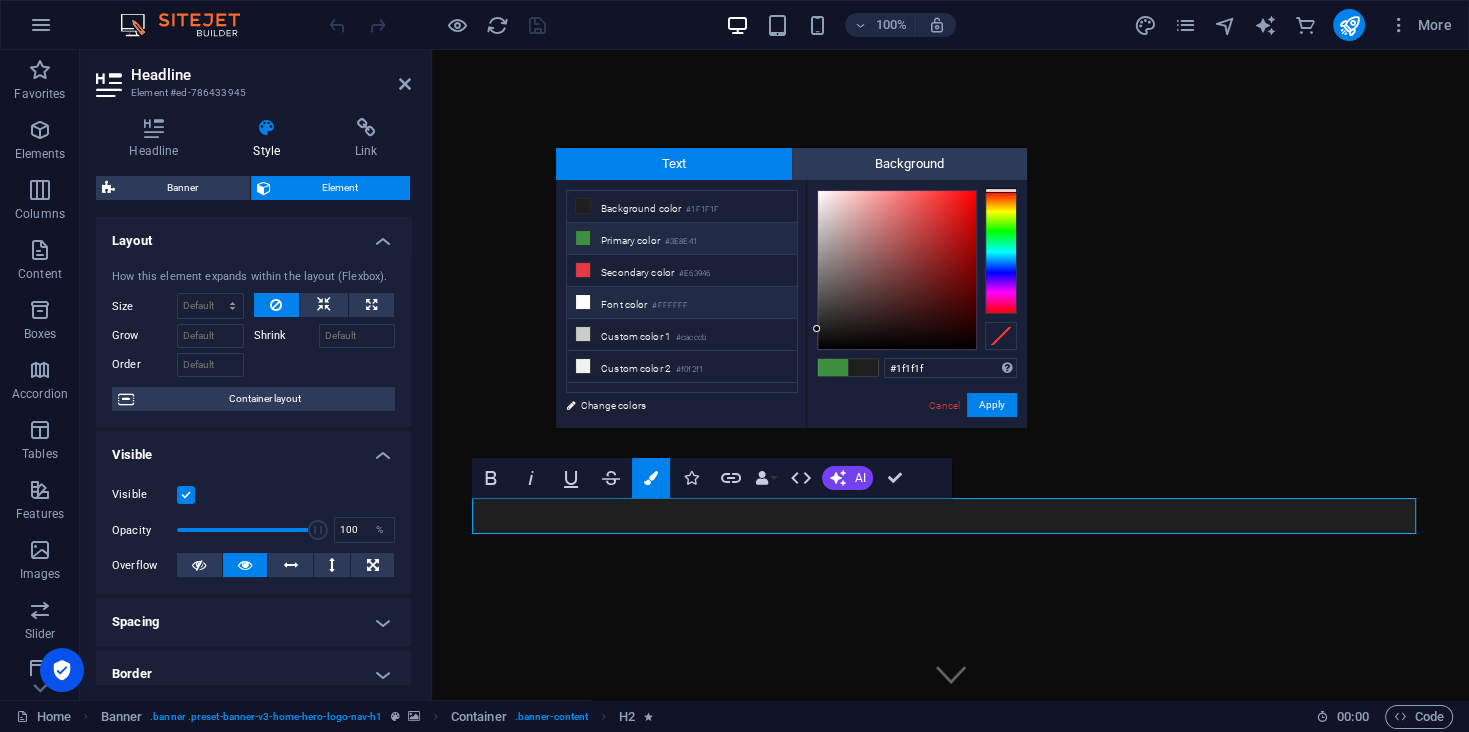 click on "Font color
#FFFFFF" at bounding box center [682, 303] 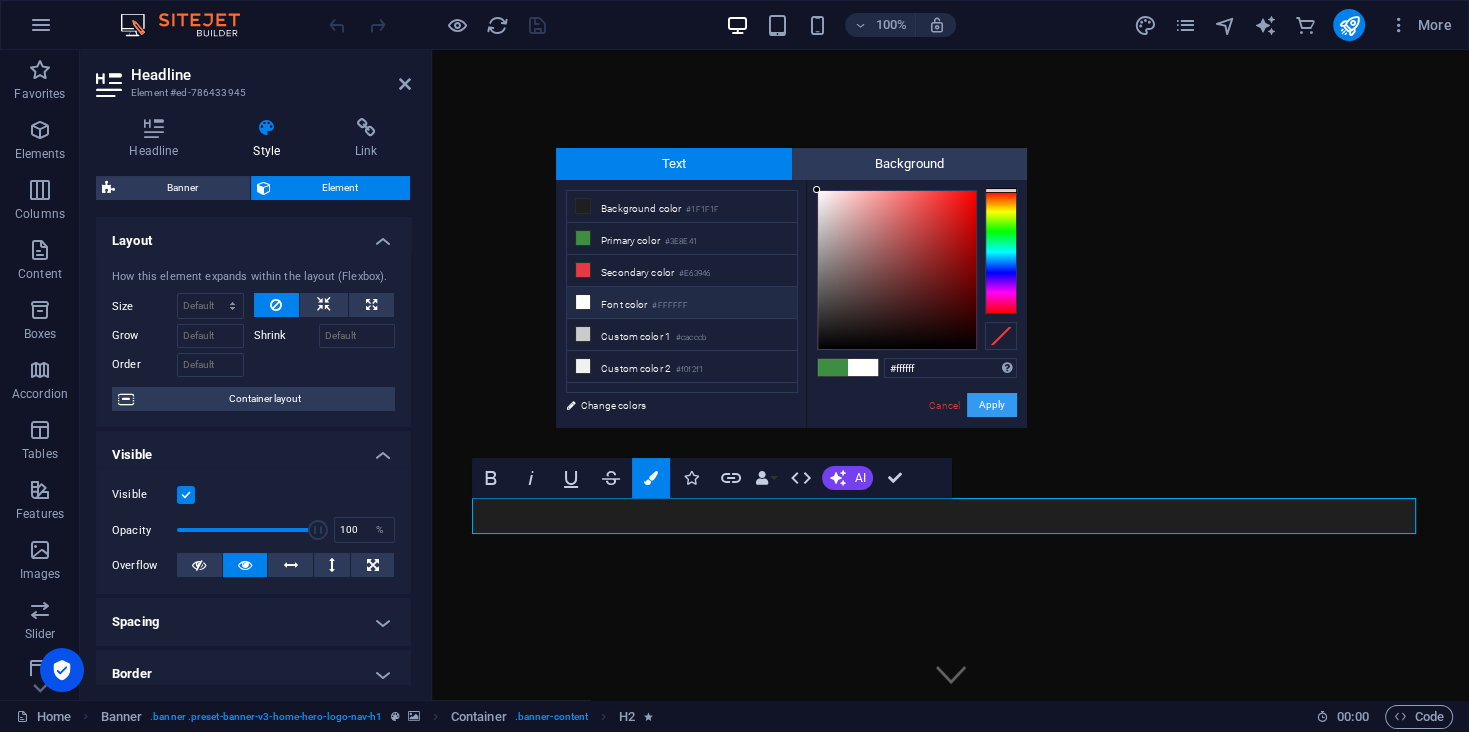 click on "Apply" at bounding box center [992, 405] 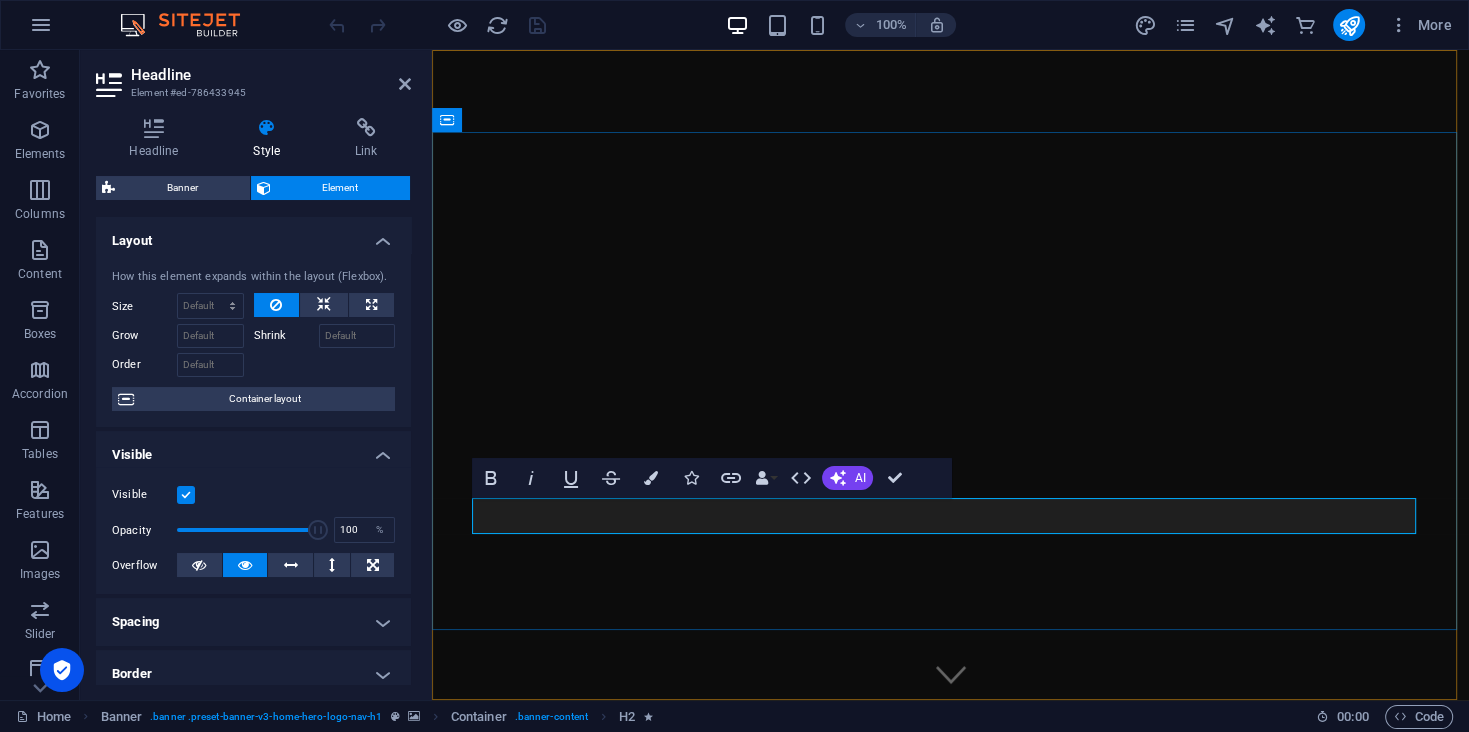 click on "Welcome to [DOMAIN_NAME] - Your Partner in Hosting Excellence" at bounding box center [951, 922] 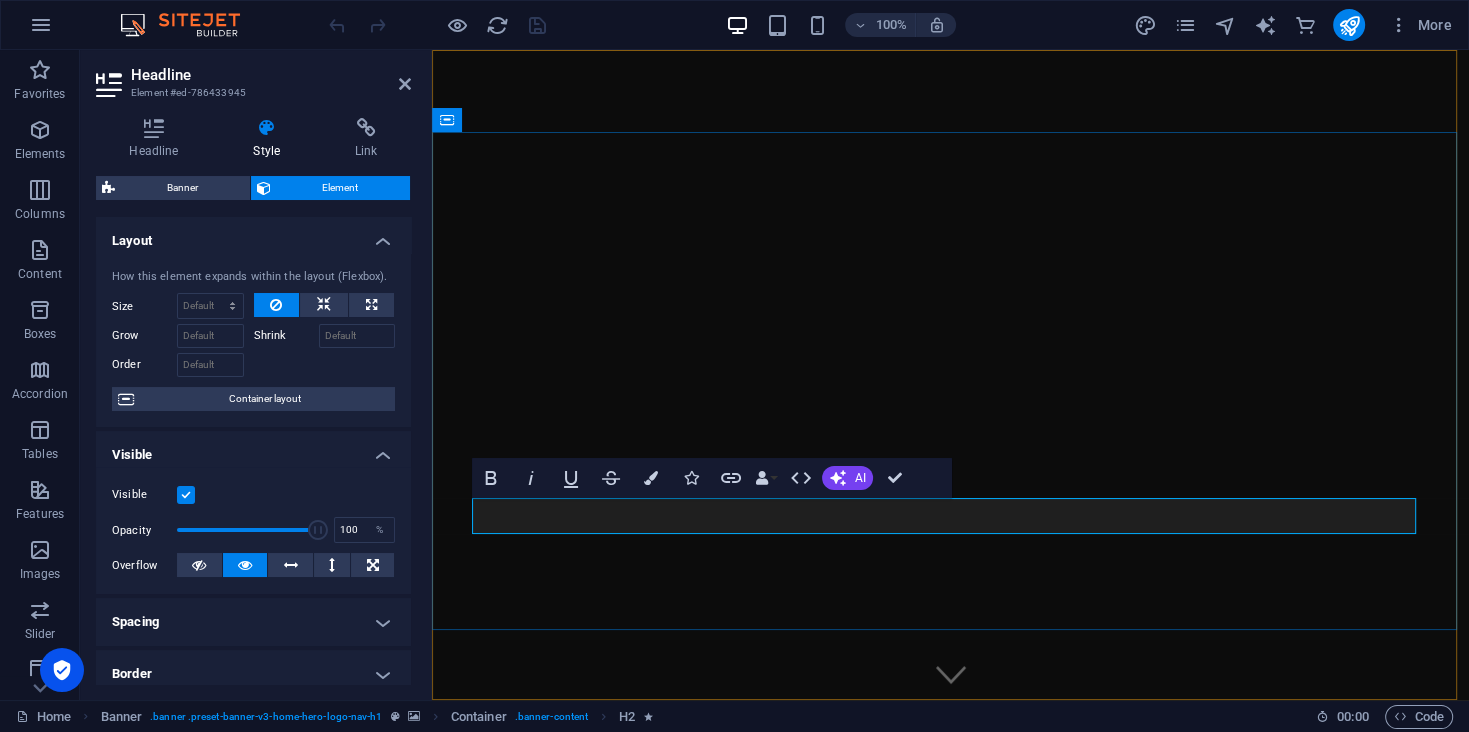 click on "Welcome to [DOMAIN_NAME] - Your Partner in Hosting Excellence" at bounding box center [951, 922] 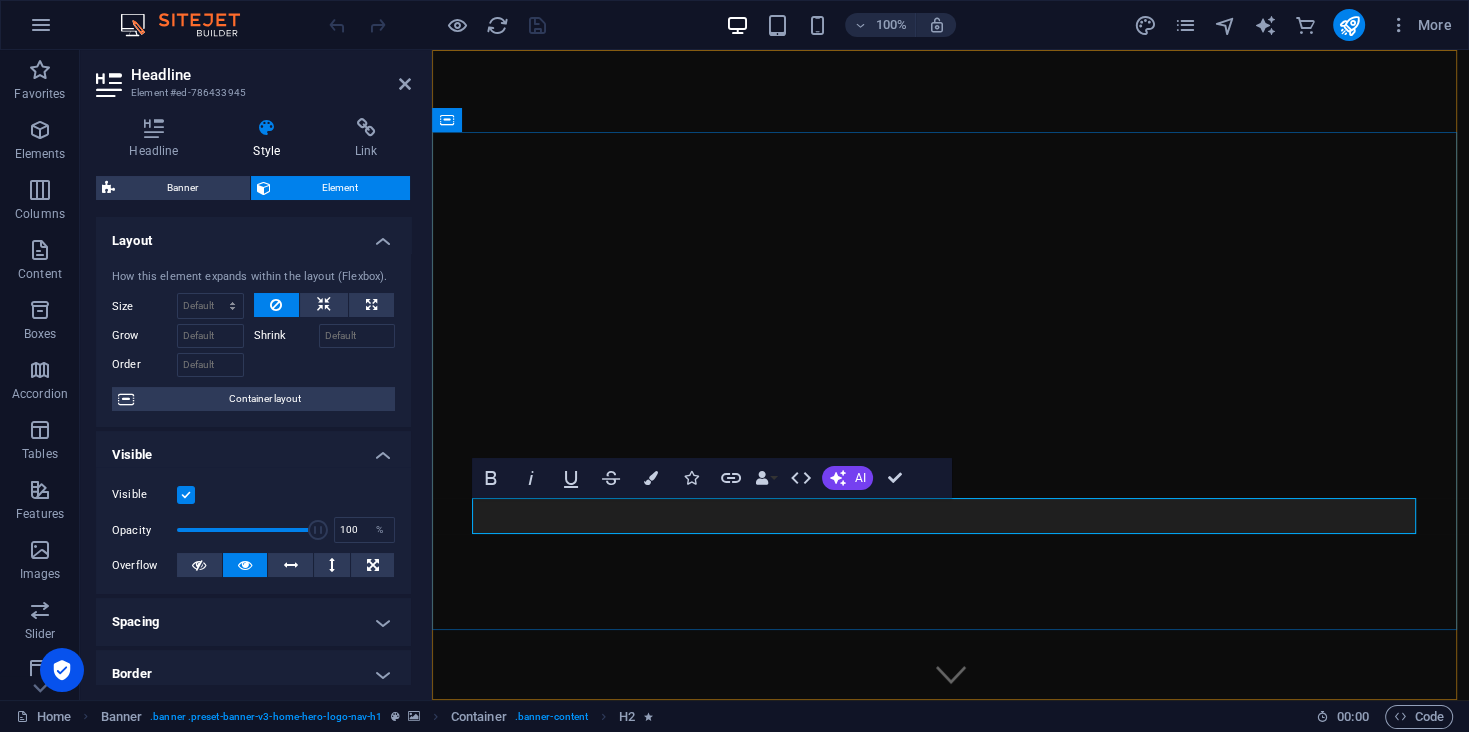click on "Welcome to [DOMAIN_NAME] - Your Partner in Hosting Excellence" at bounding box center [951, 922] 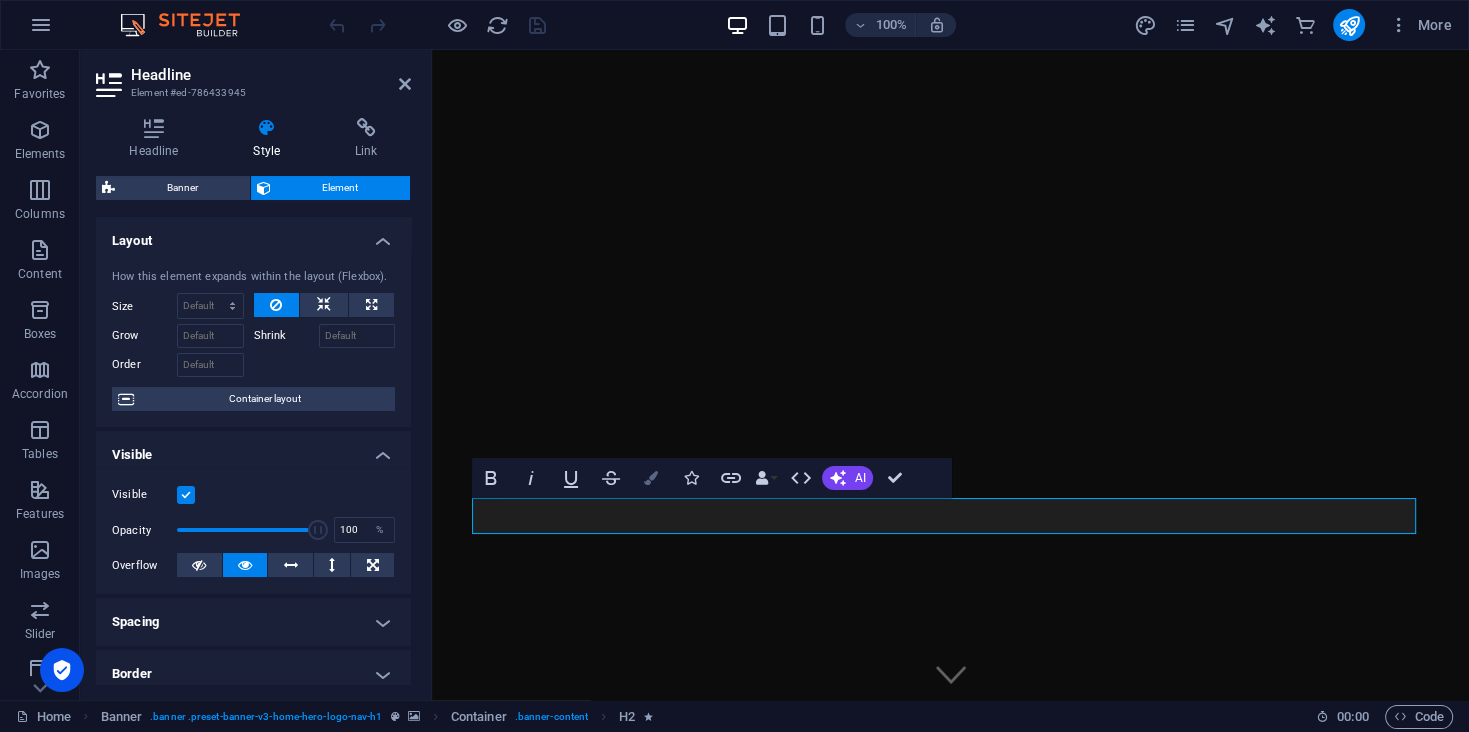 click at bounding box center [651, 478] 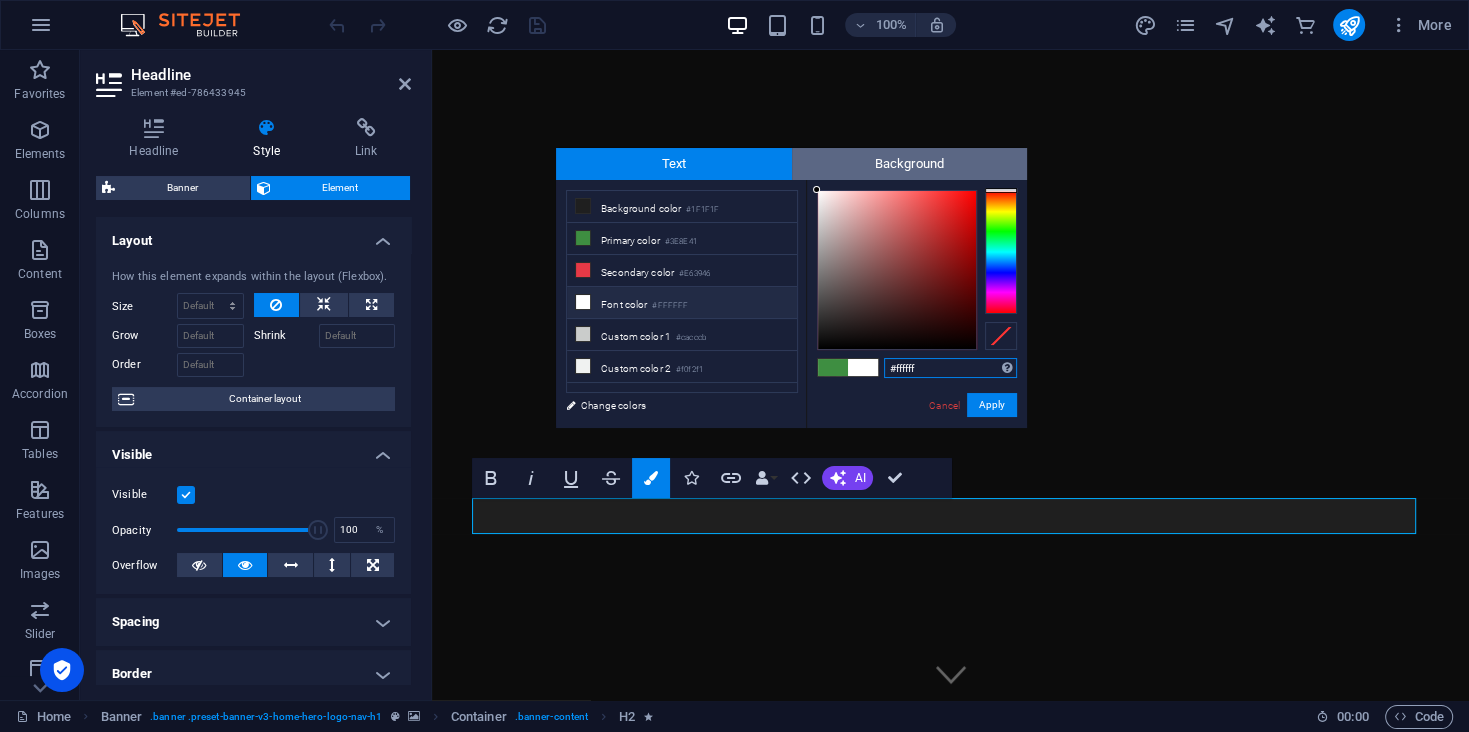 click on "Background" at bounding box center (910, 164) 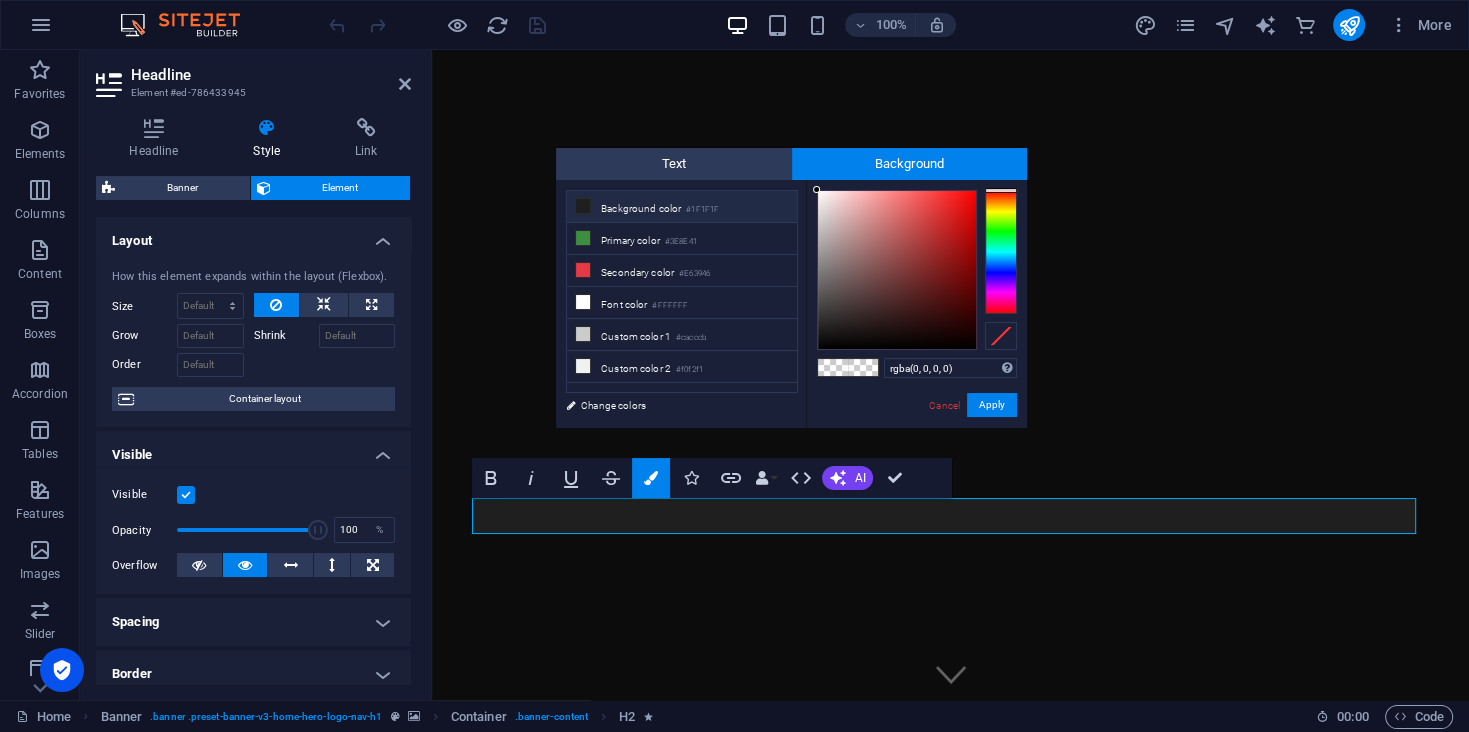 click on "Background color
#1F1F1F" at bounding box center [682, 207] 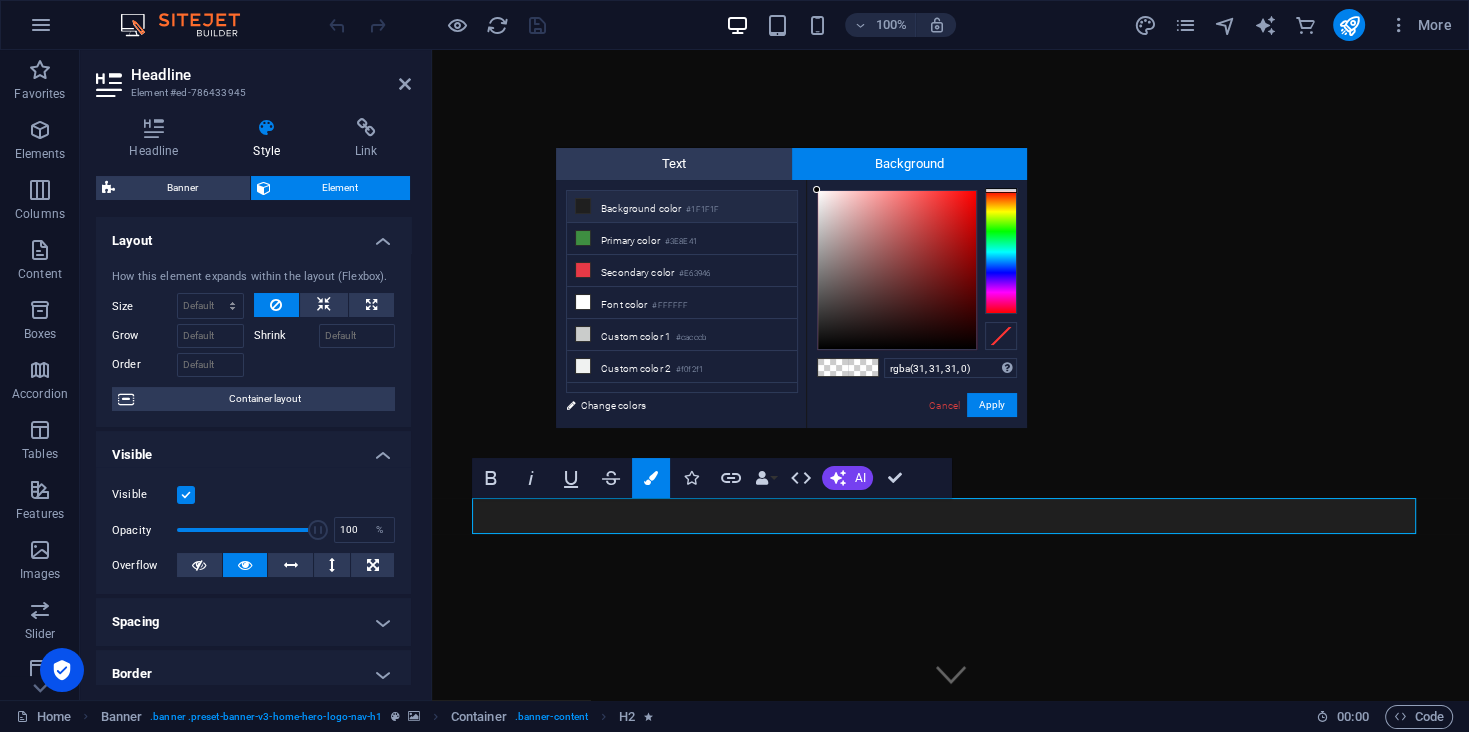 click at bounding box center [833, 367] 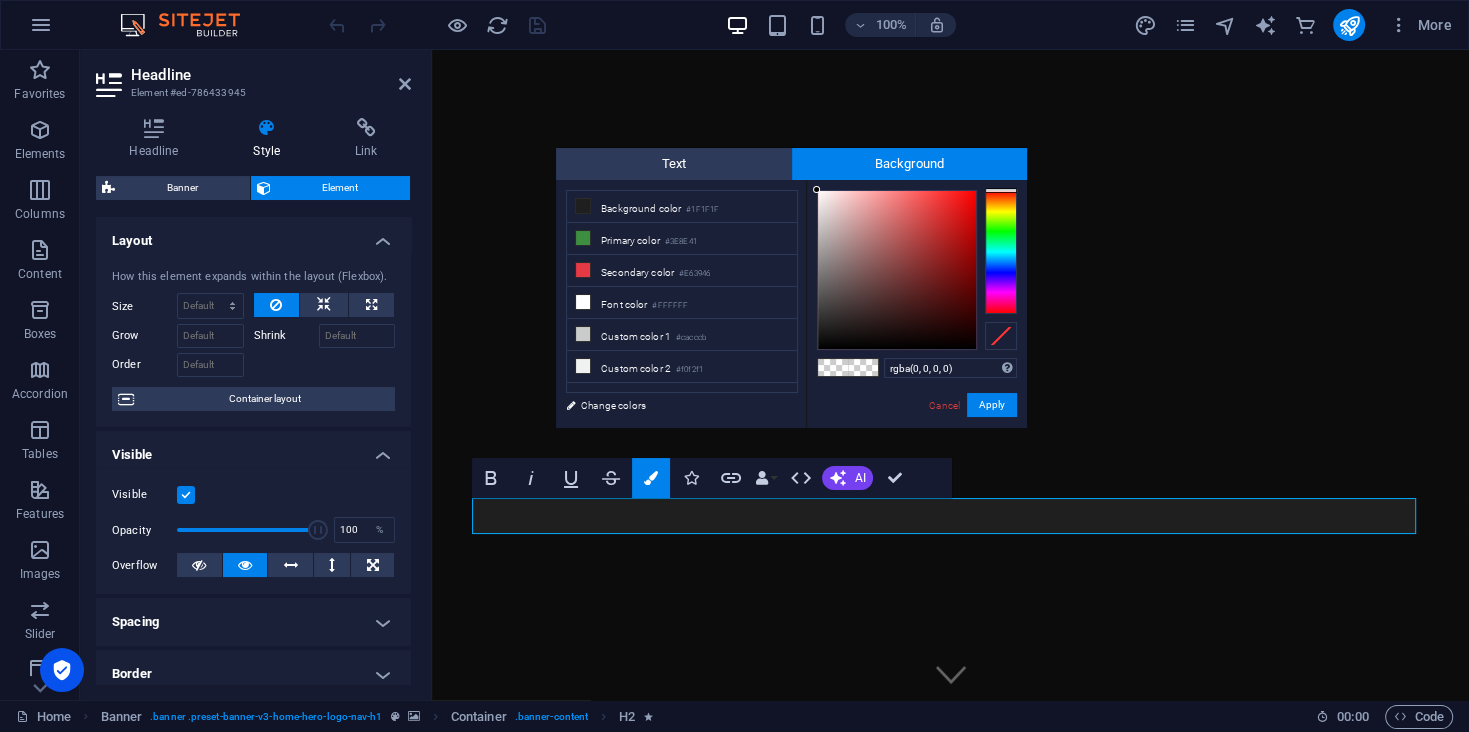 click at bounding box center (848, 367) 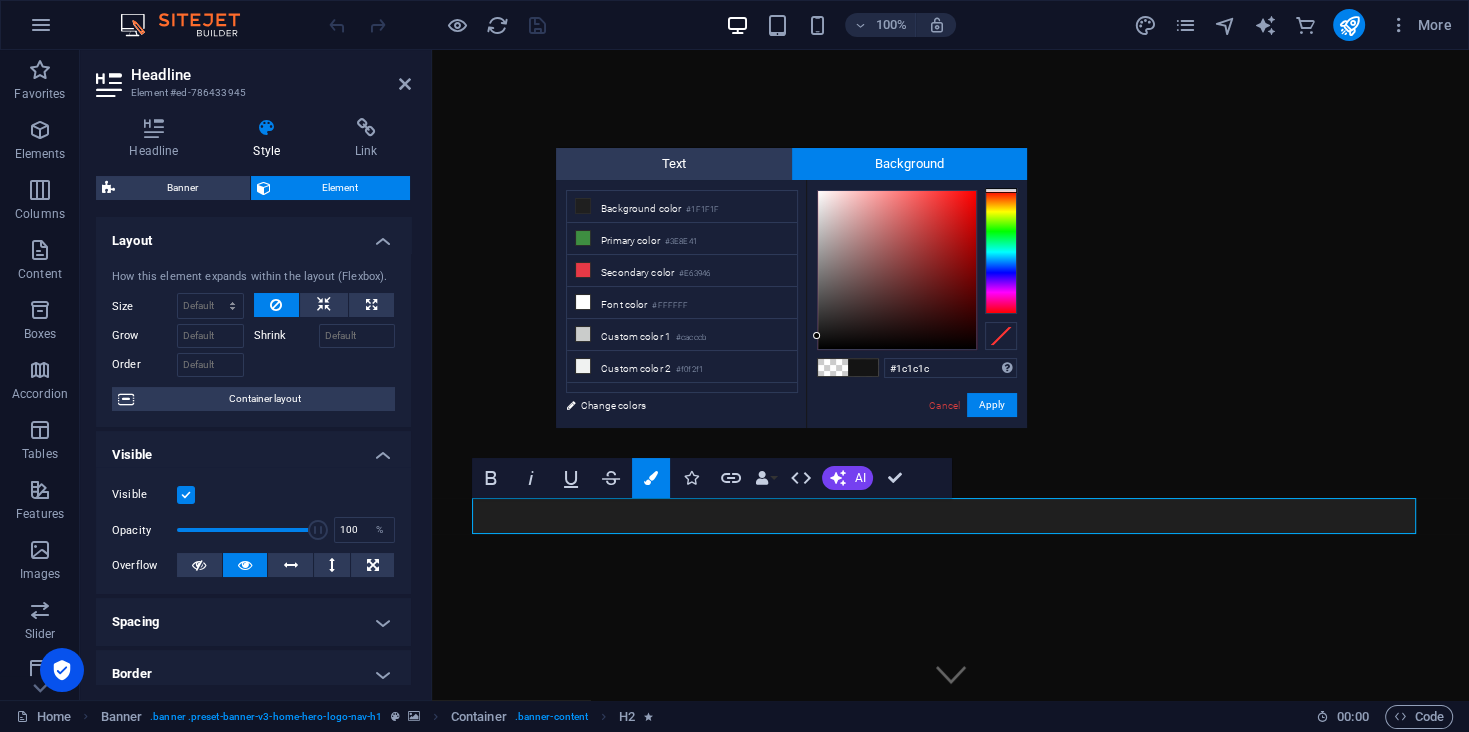 type on "#1e1e1e" 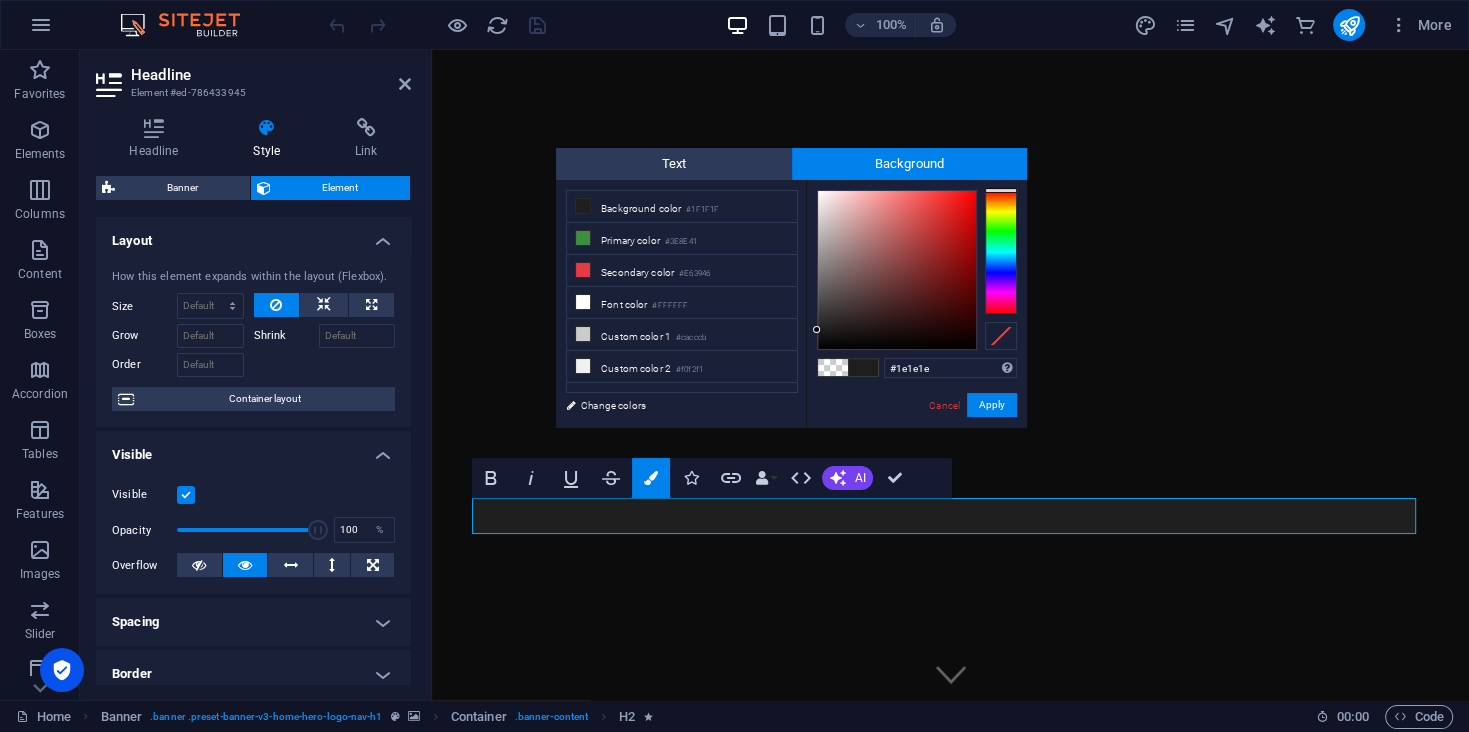 drag, startPoint x: 816, startPoint y: 197, endPoint x: 816, endPoint y: 330, distance: 133 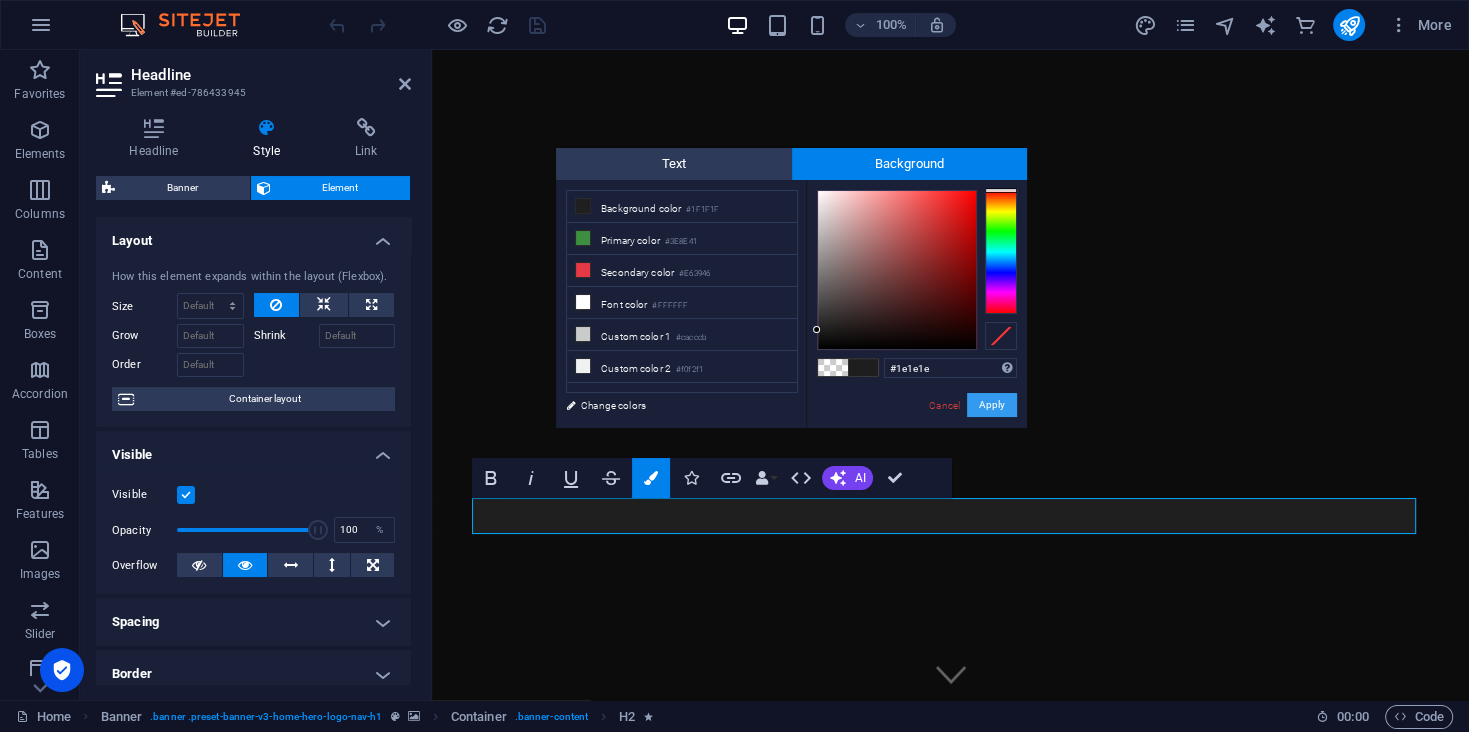 click on "Apply" at bounding box center (992, 405) 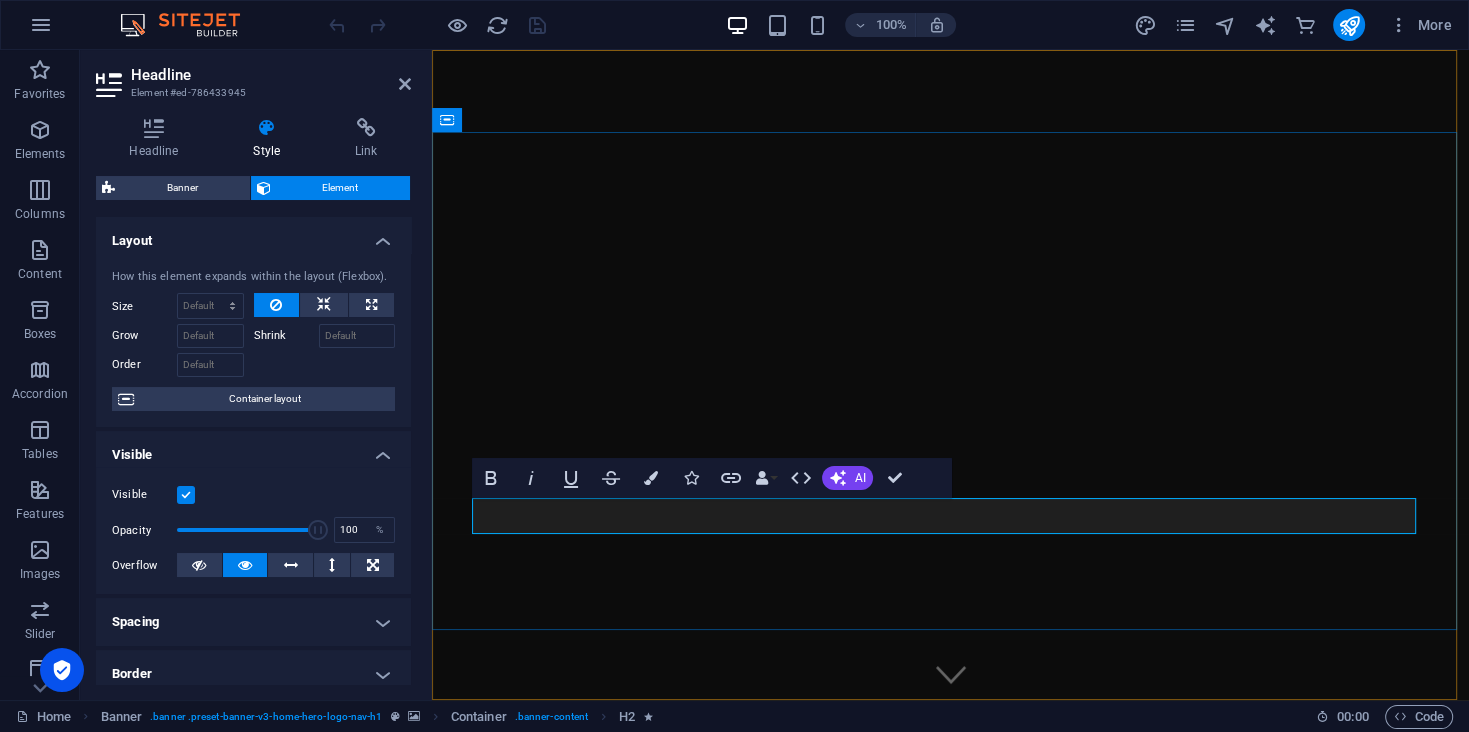 click on "Welcome to [DOMAIN_NAME] - Your Partner in Hosting Excellence" at bounding box center (951, 922) 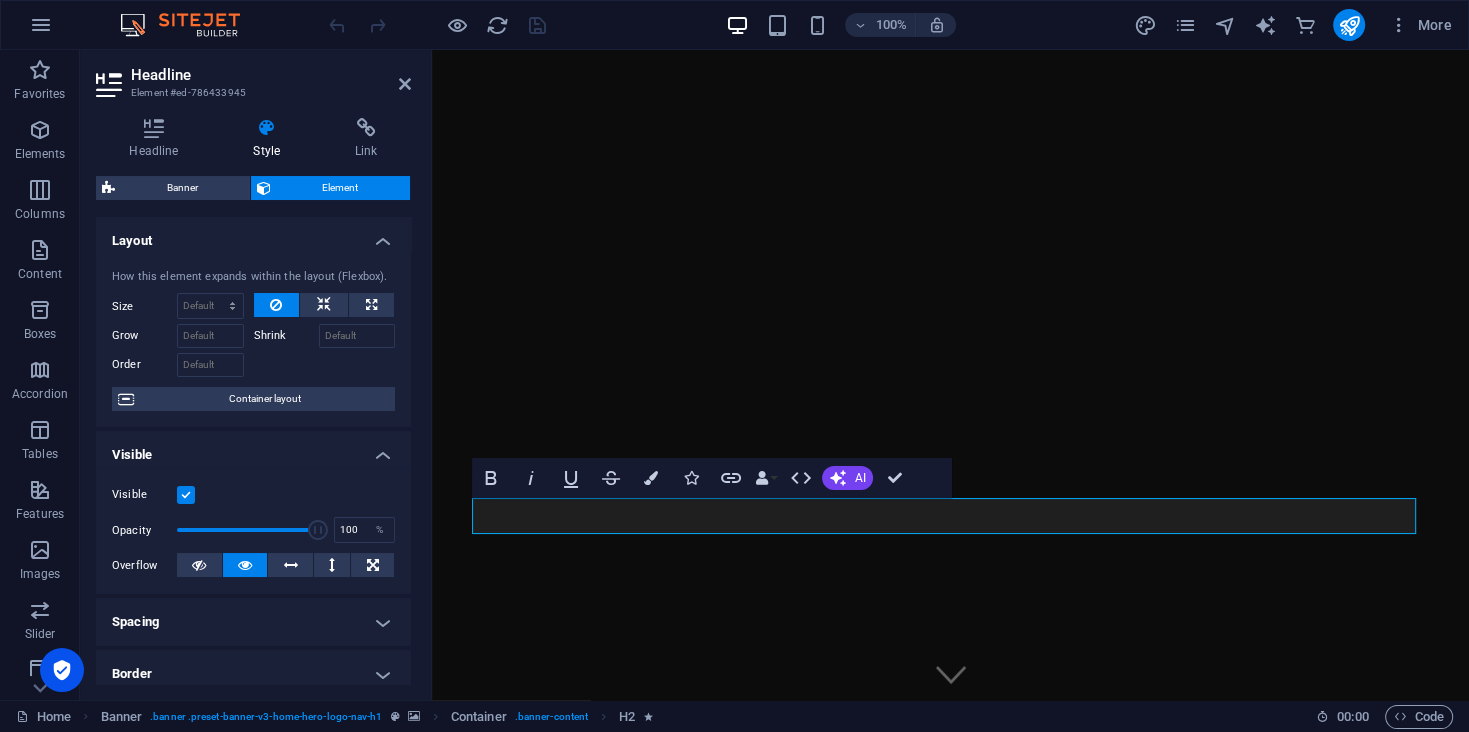 click on "Headline Element #ed-786433945" at bounding box center (253, 76) 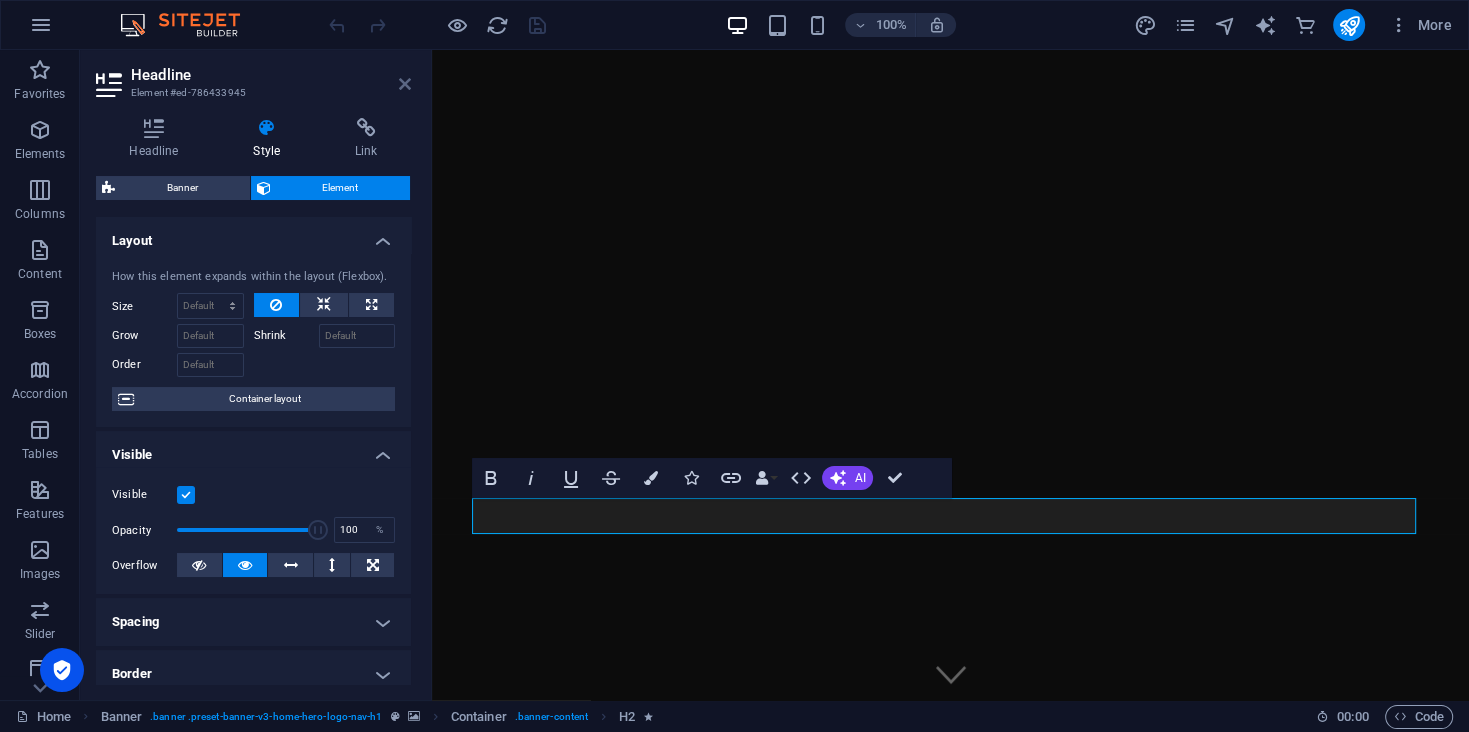 click at bounding box center [405, 84] 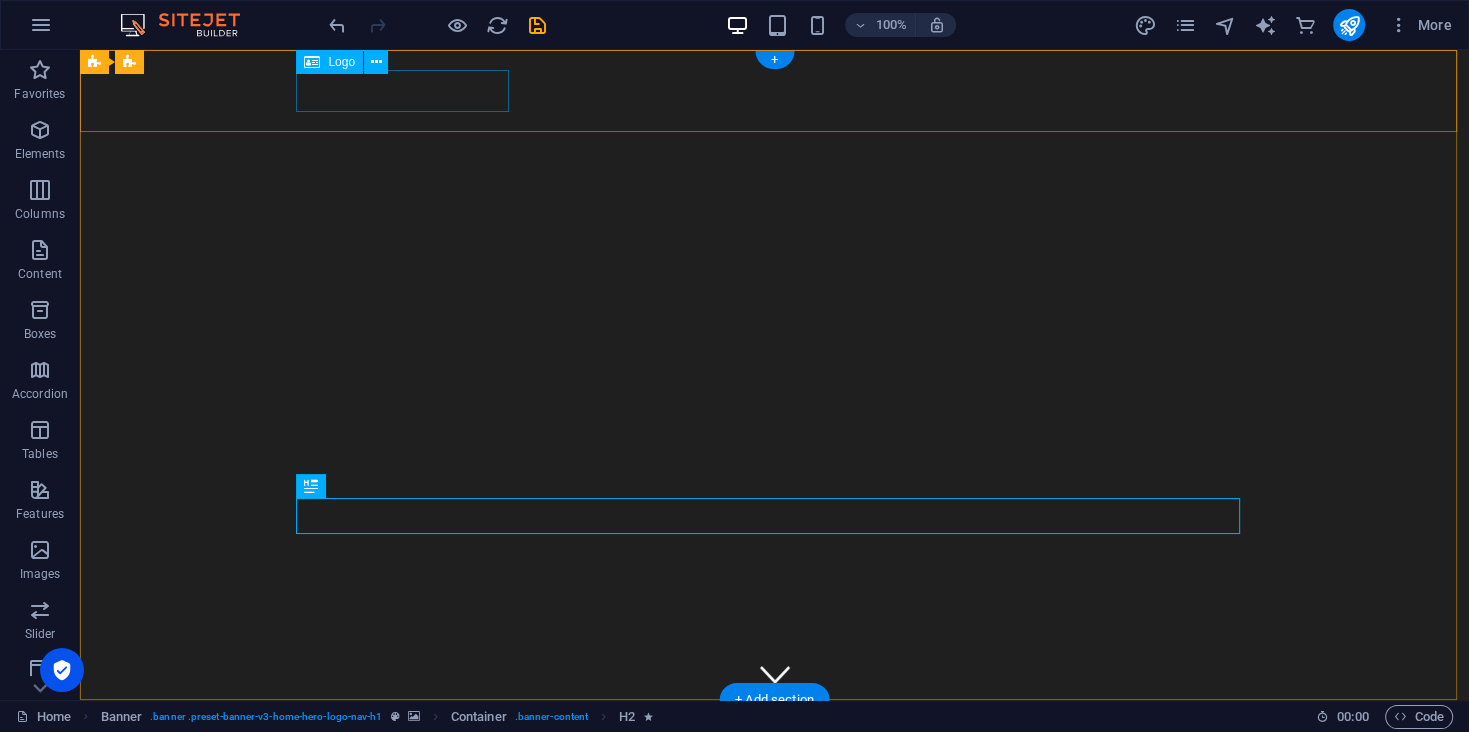 click on "[DOMAIN_NAME]" at bounding box center [775, 737] 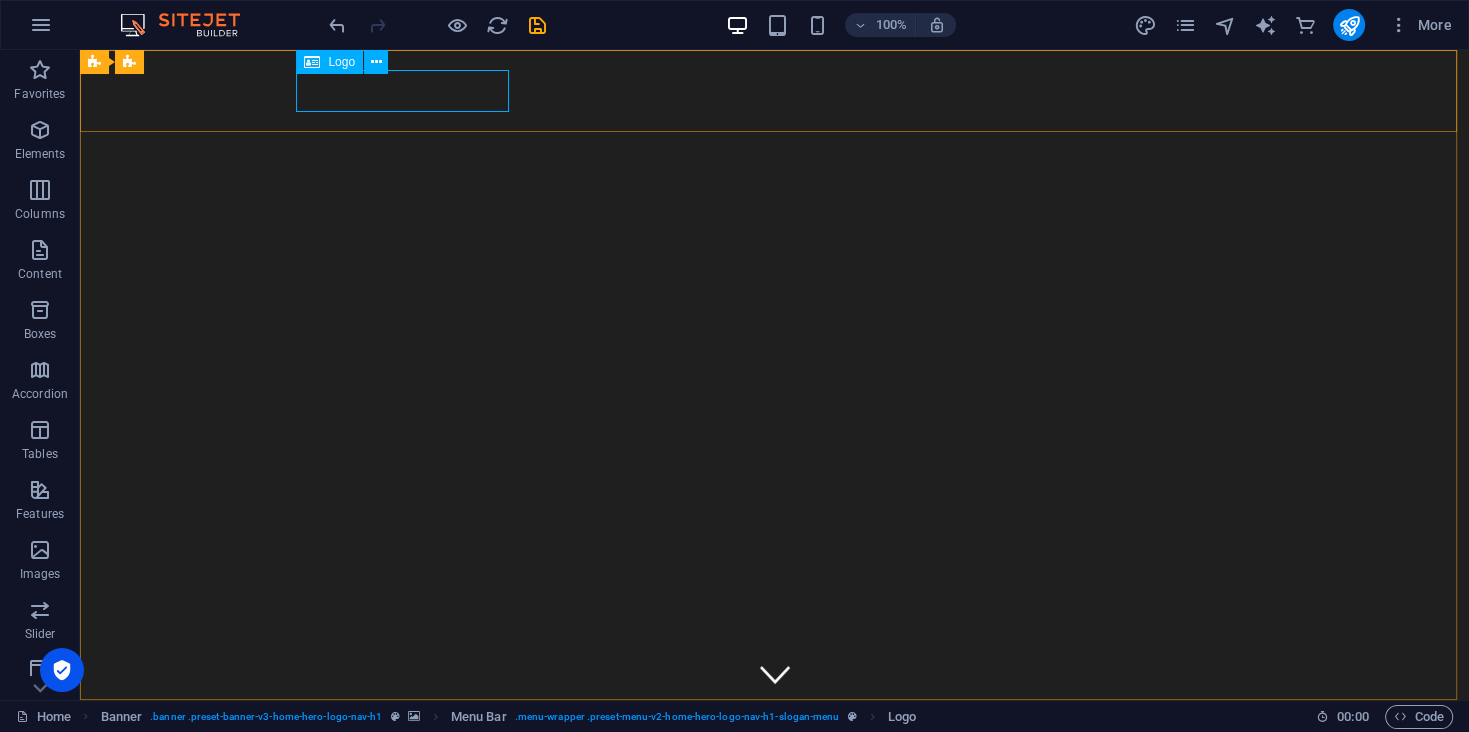 click on "Logo" at bounding box center [341, 62] 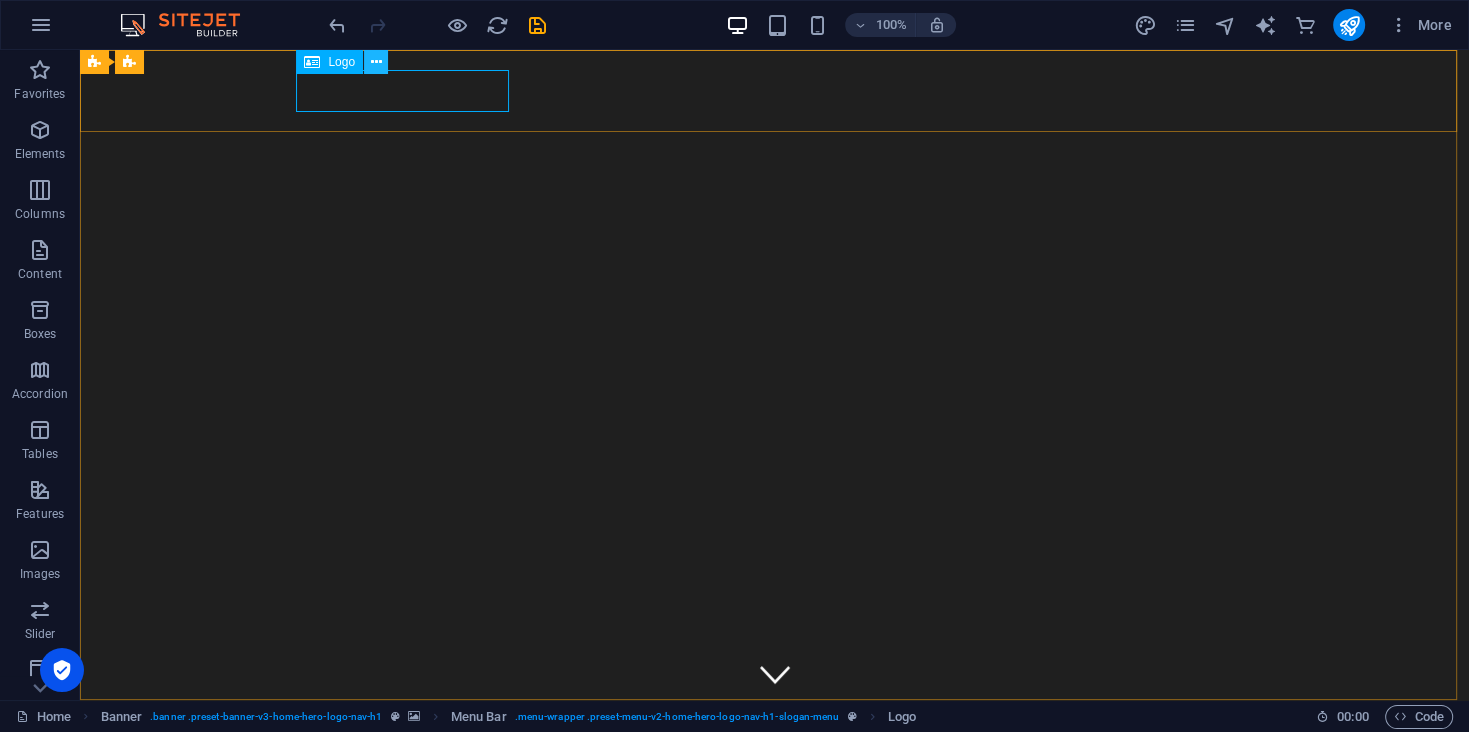 click at bounding box center (376, 62) 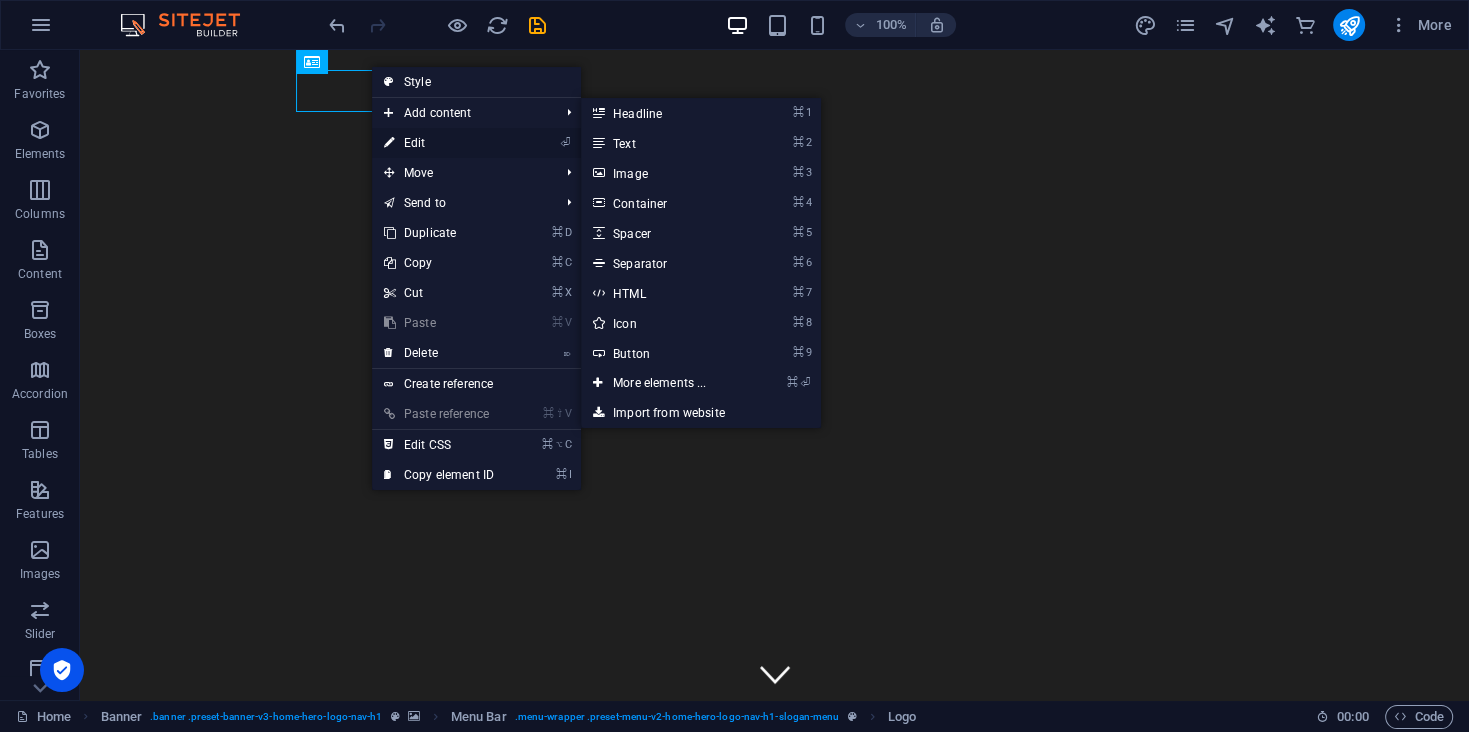 click on "⏎  Edit" at bounding box center (439, 143) 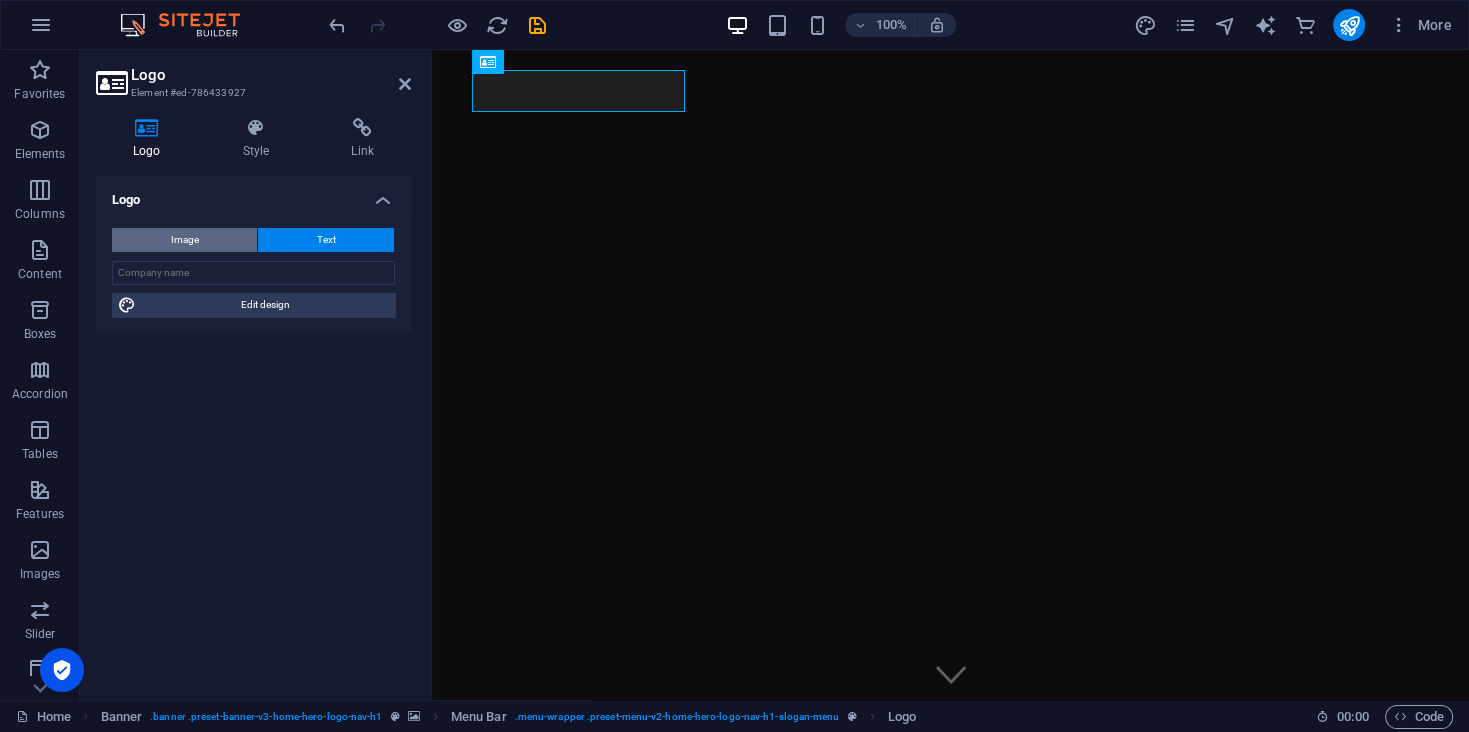 click on "Image" at bounding box center (184, 240) 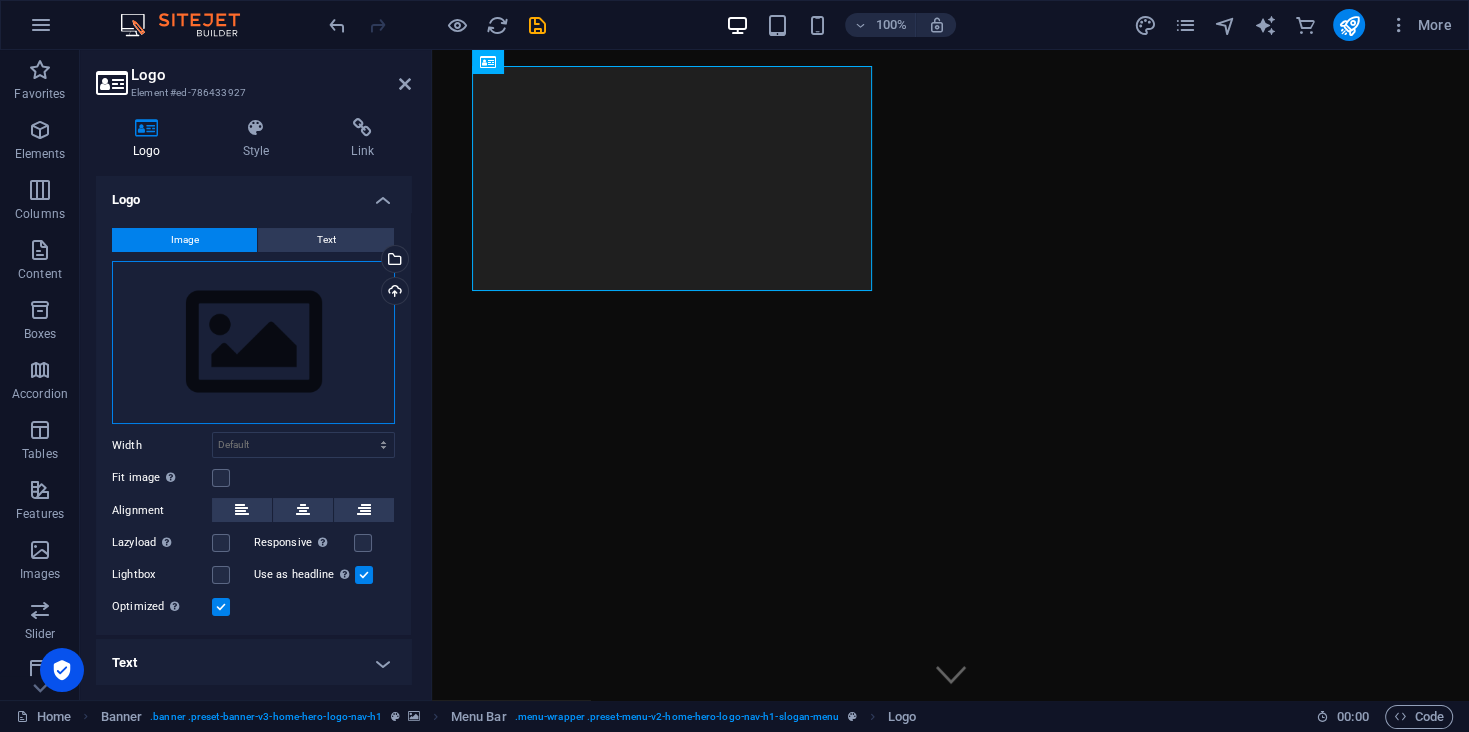 click on "Drag files here, click to choose files or select files from Files or our free stock photos & videos" at bounding box center (253, 343) 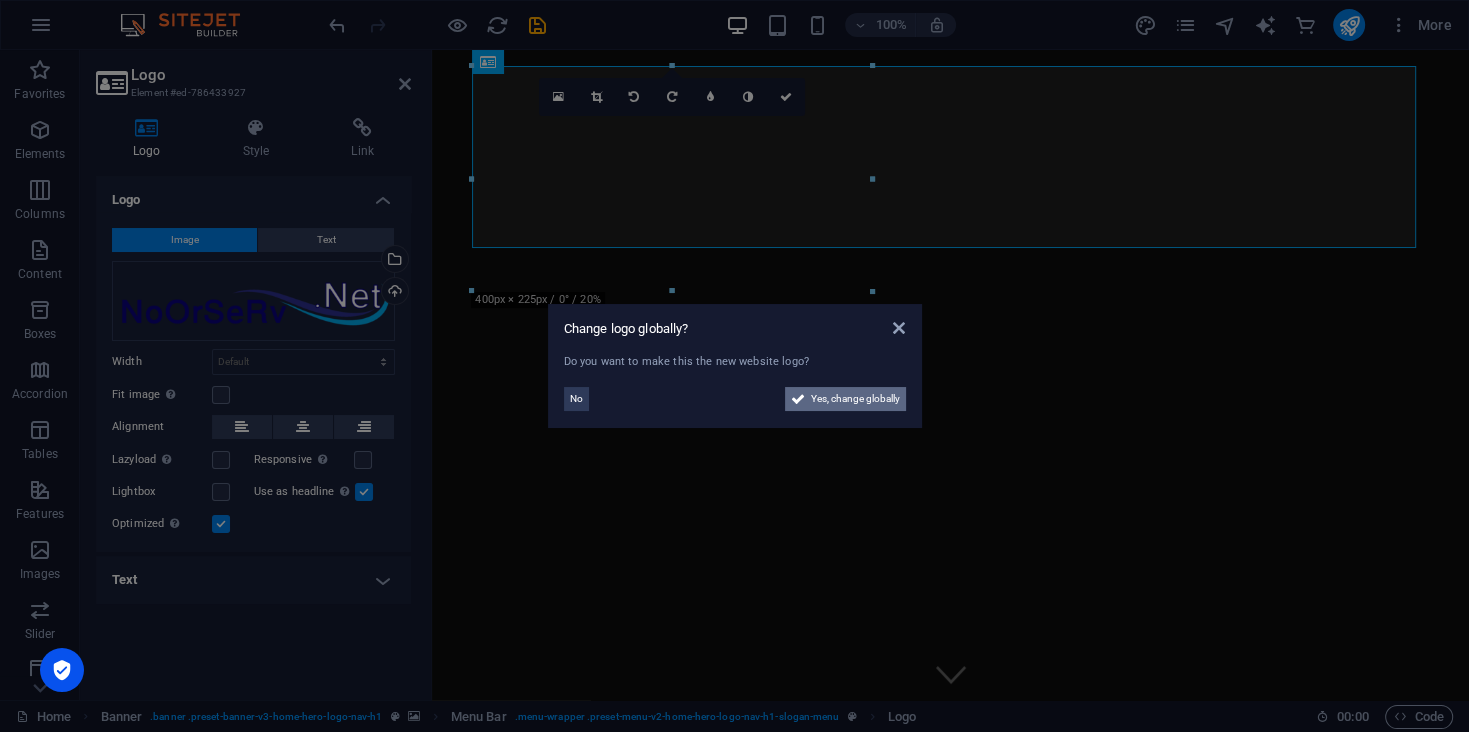 click on "Yes, change globally" at bounding box center [855, 399] 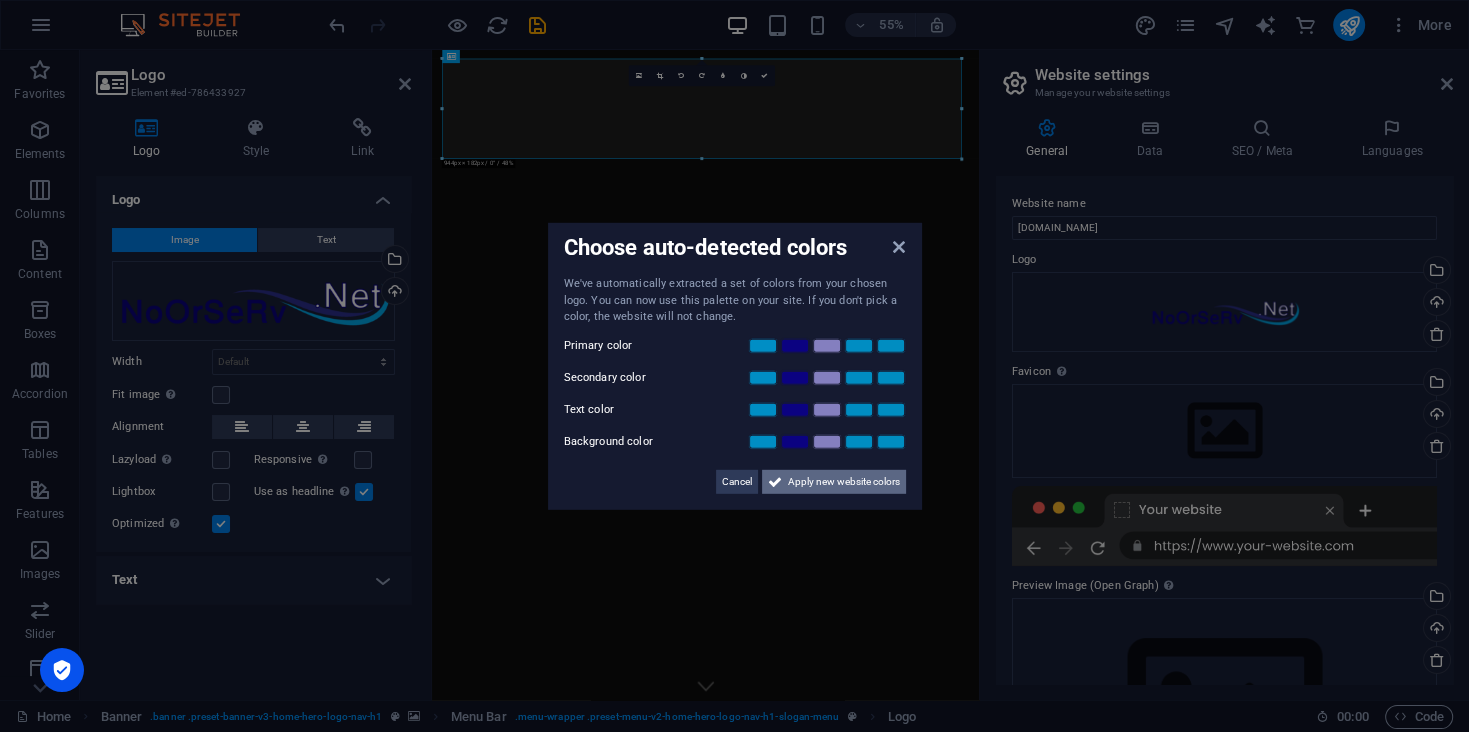 click on "Apply new website colors" at bounding box center (844, 481) 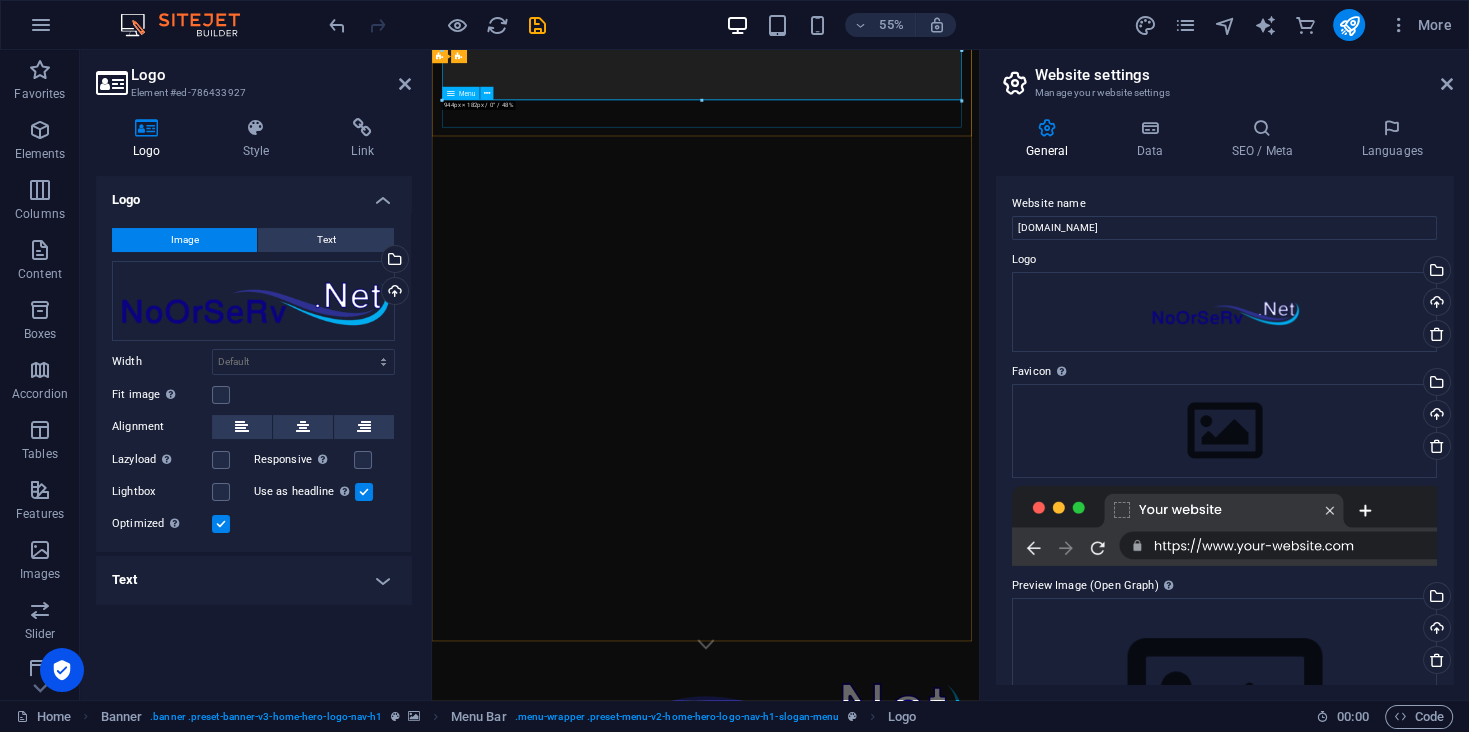 scroll, scrollTop: 0, scrollLeft: 0, axis: both 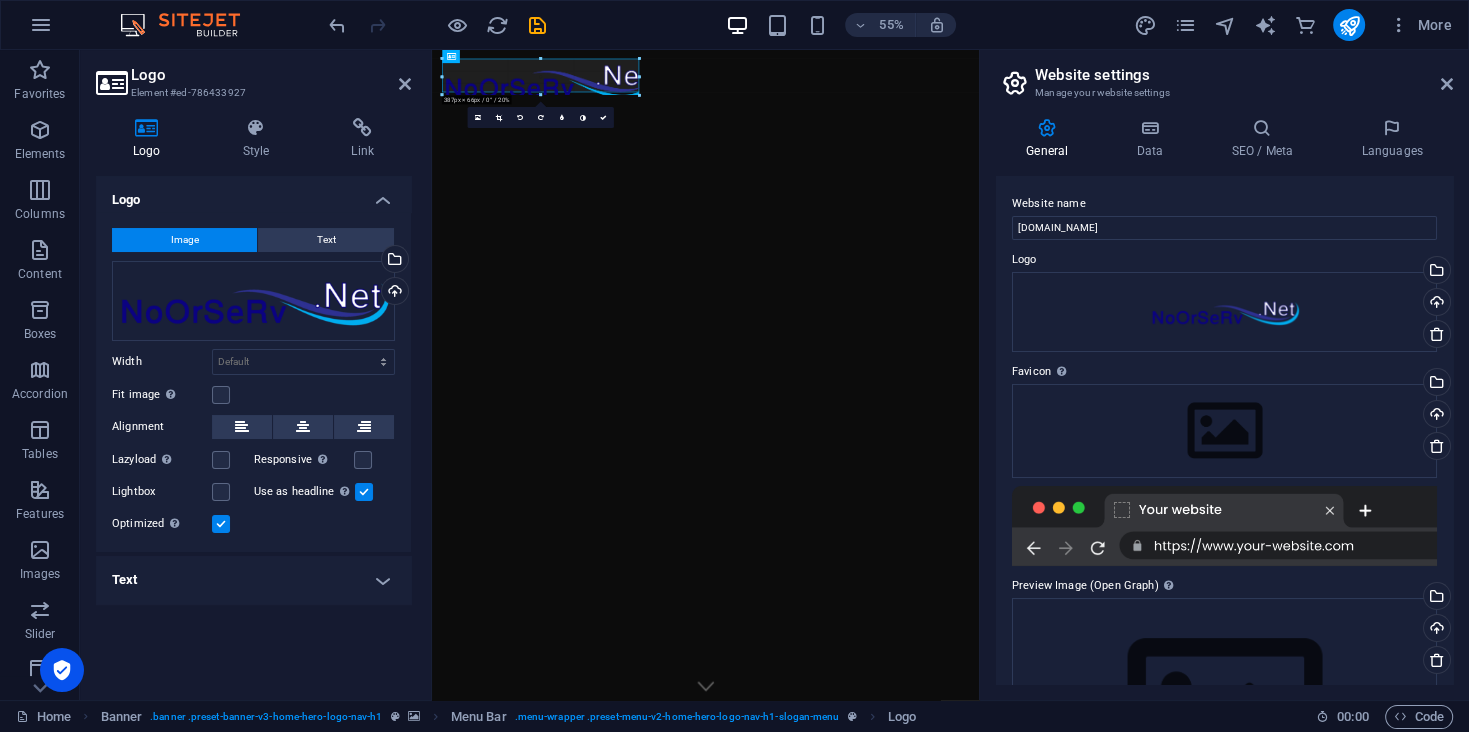 drag, startPoint x: 962, startPoint y: 158, endPoint x: 276, endPoint y: 37, distance: 696.58954 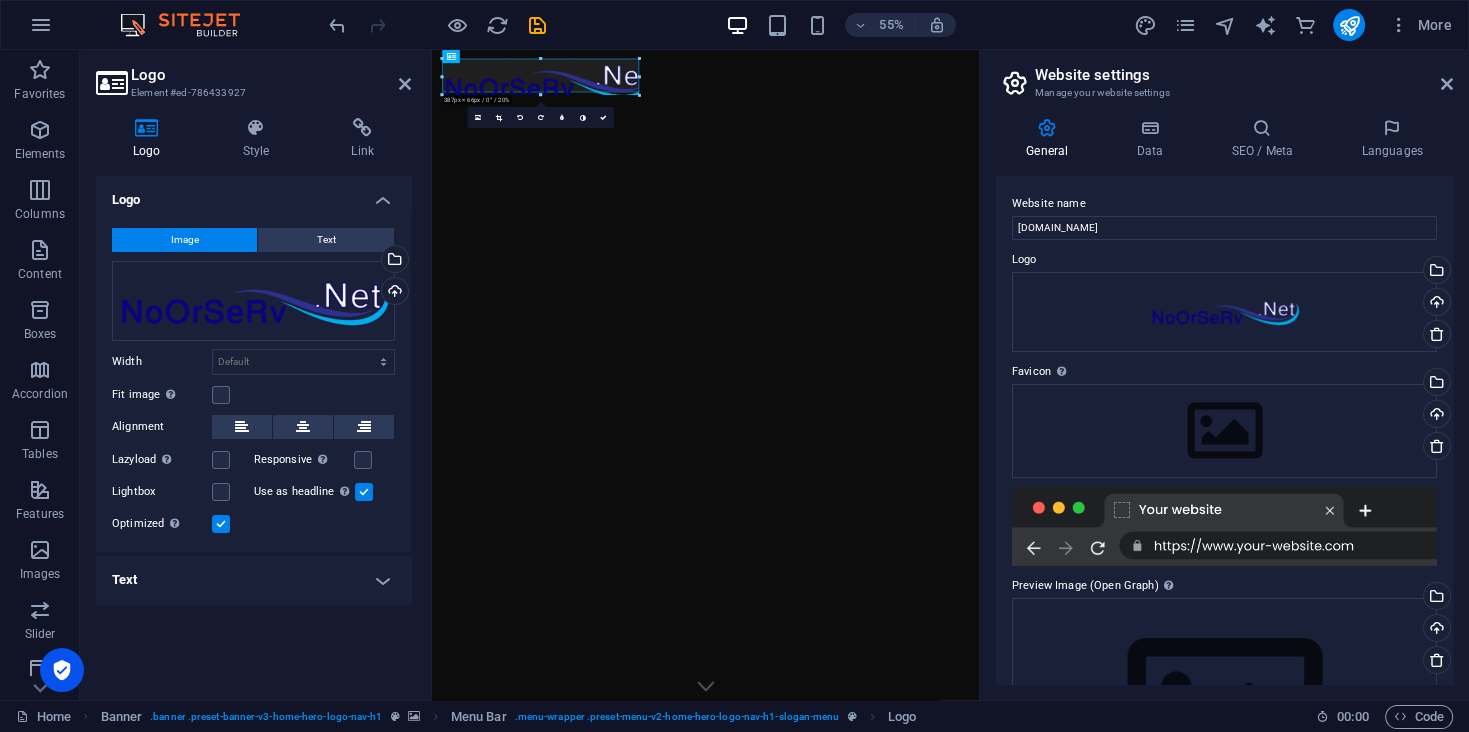 type on "357" 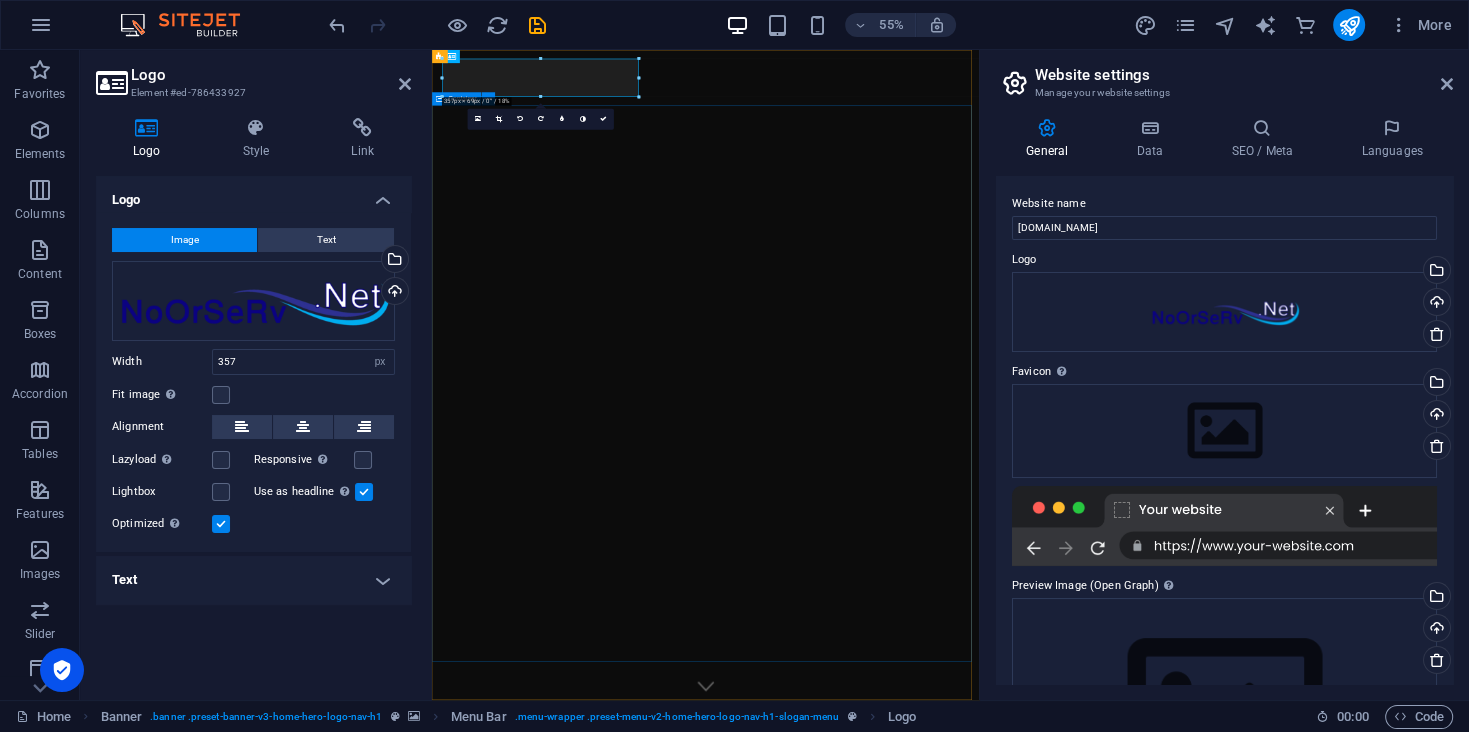 click on "Welcome to [DOMAIN_NAME] - Your Partner in Hosting Excellence" at bounding box center [929, 1489] 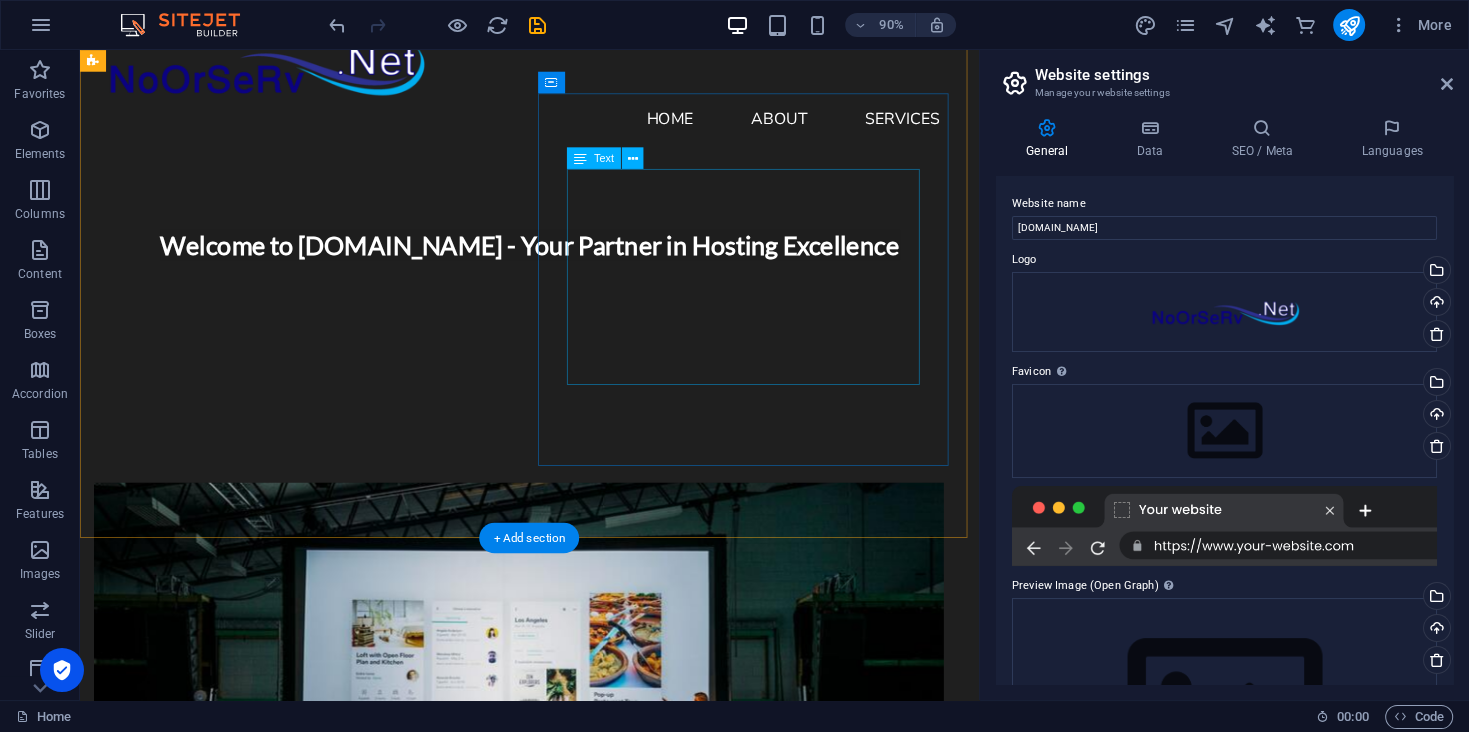 scroll, scrollTop: 0, scrollLeft: 0, axis: both 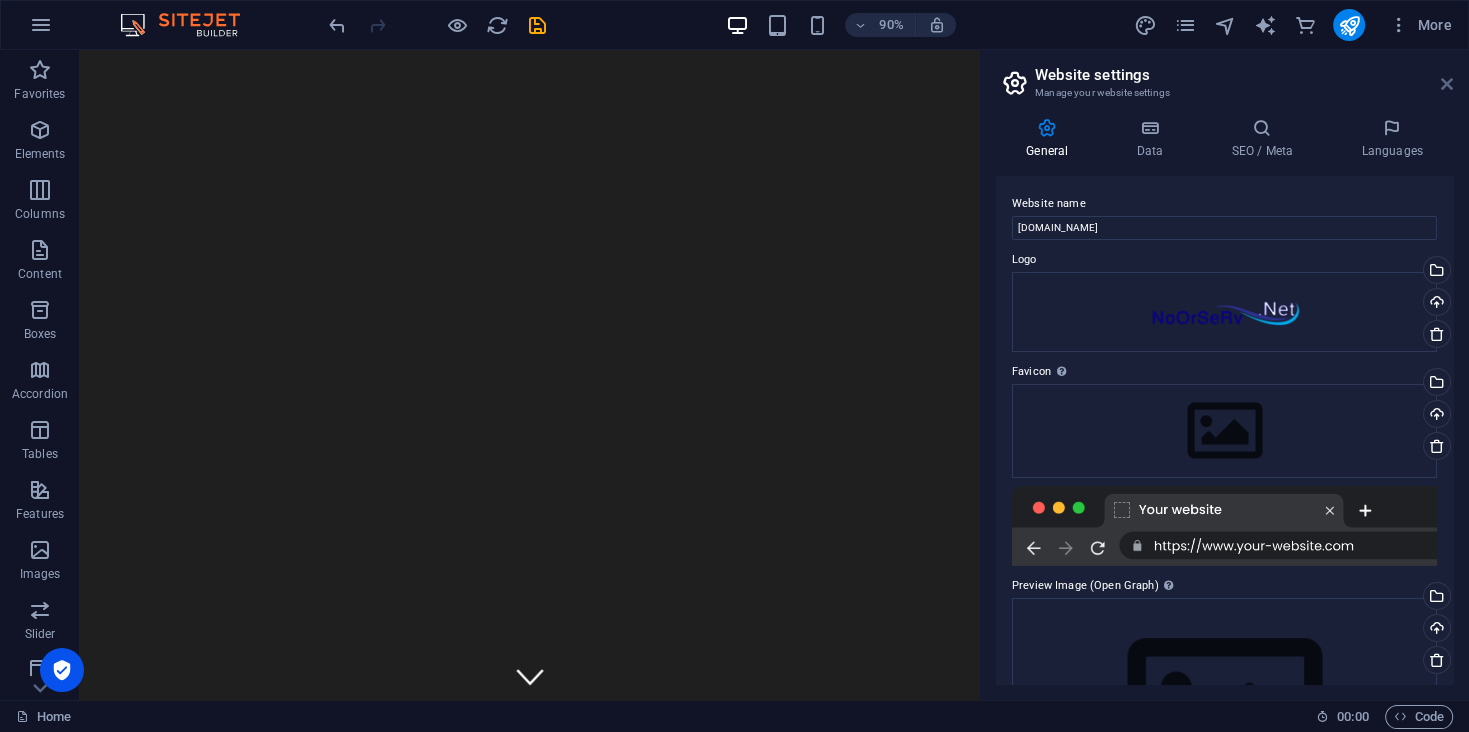 click at bounding box center (1447, 84) 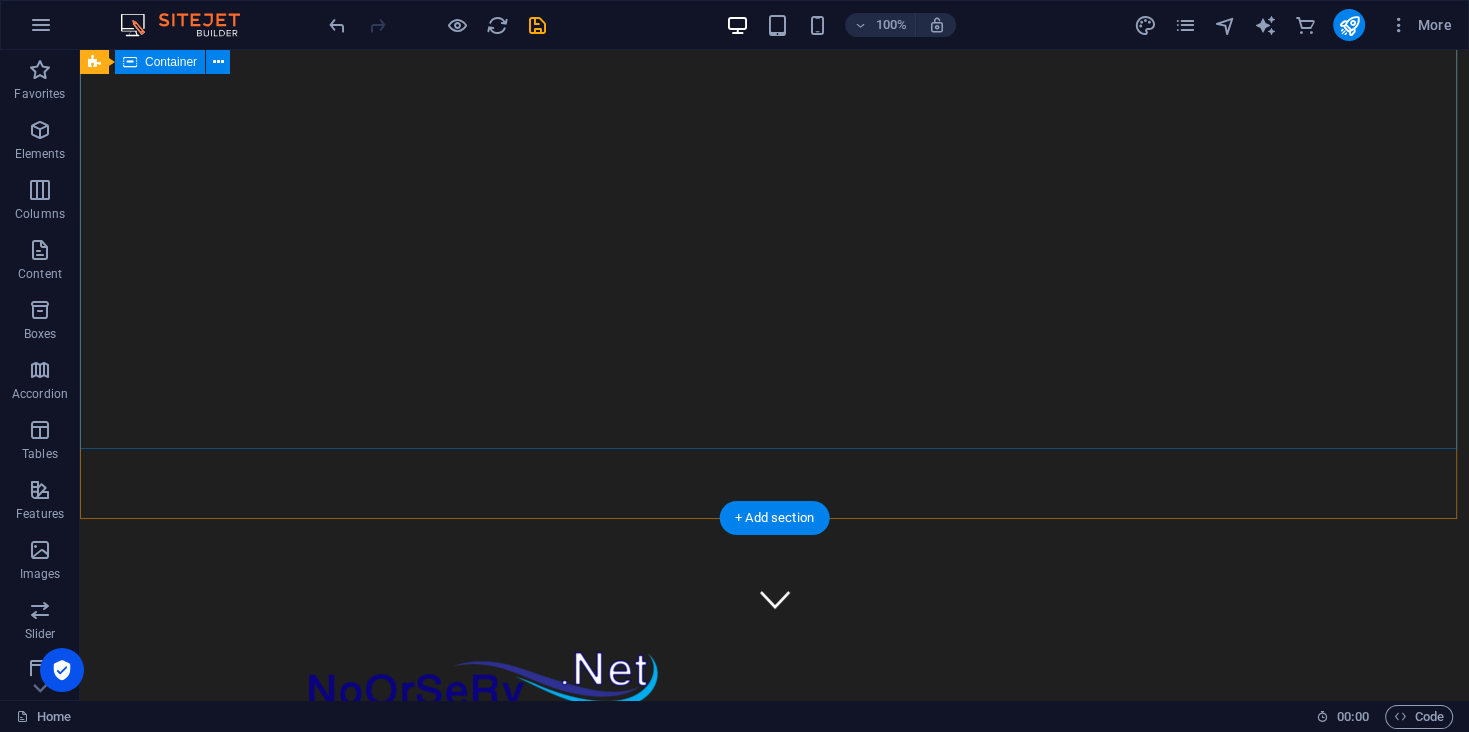 scroll, scrollTop: 0, scrollLeft: 0, axis: both 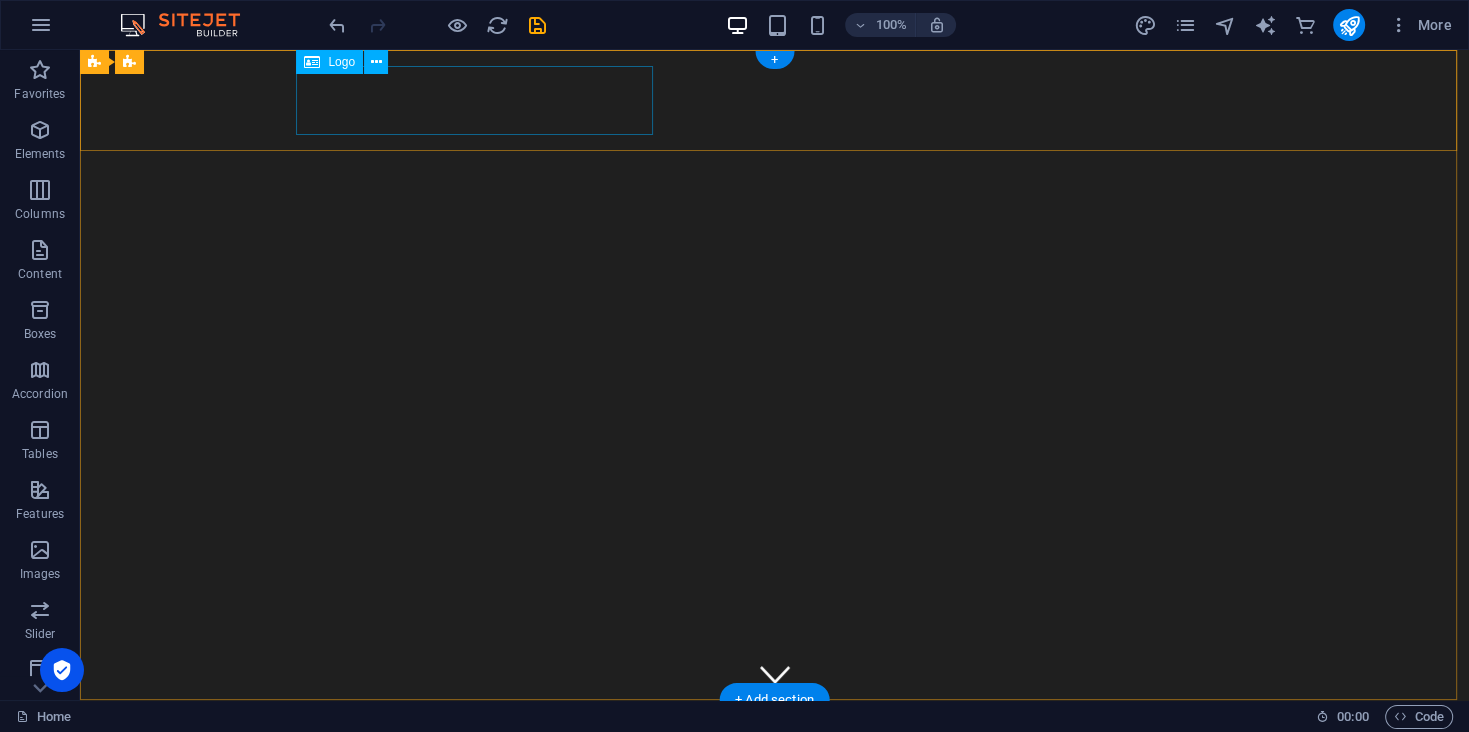 click at bounding box center (775, 750) 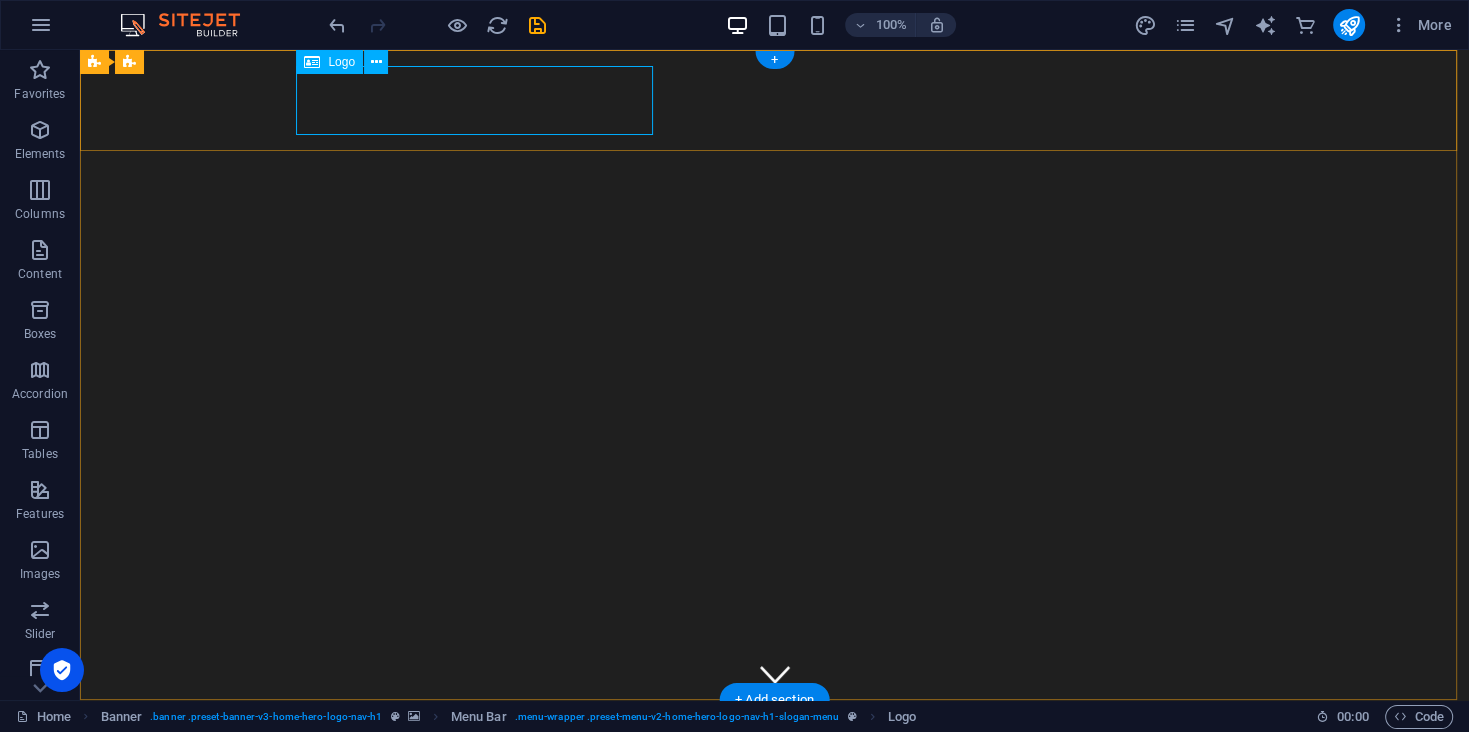 click at bounding box center (775, 750) 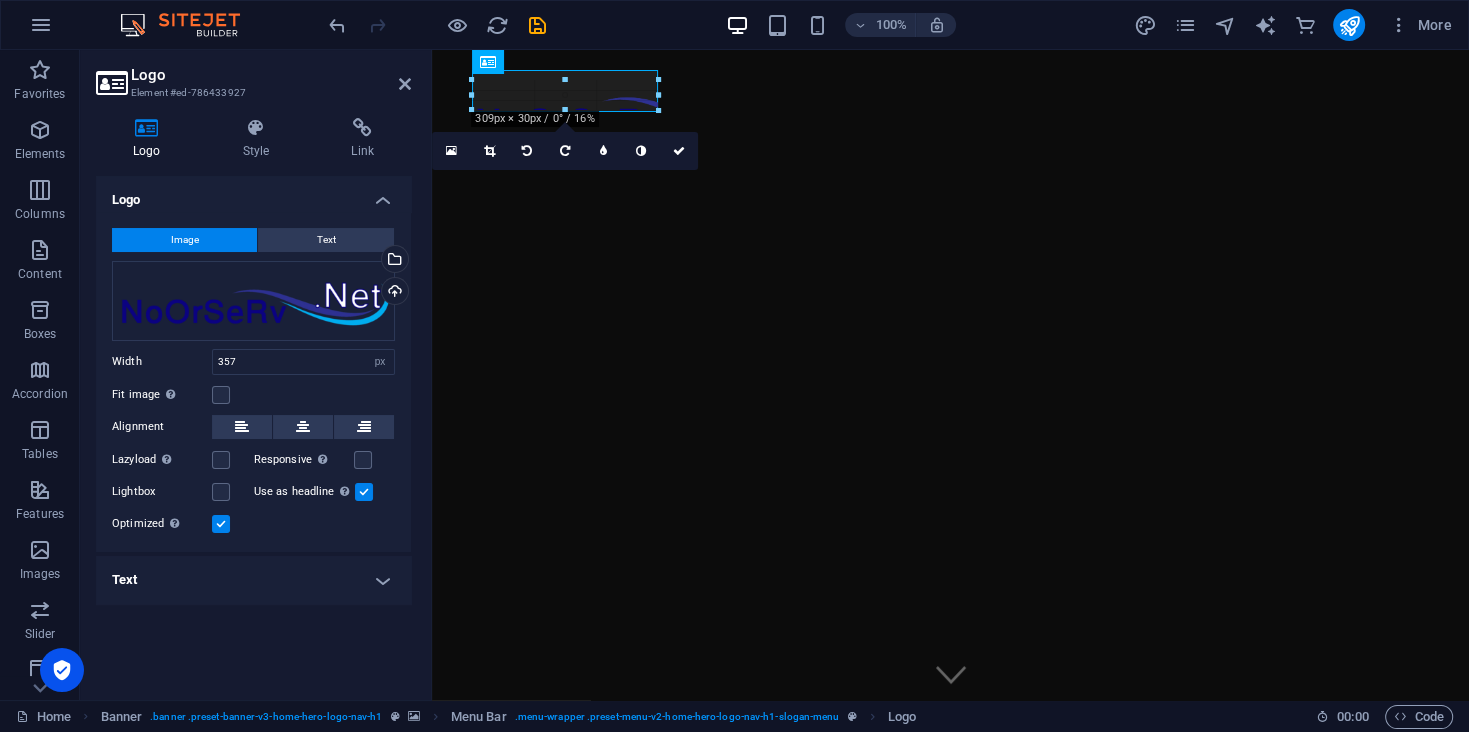 drag, startPoint x: 829, startPoint y: 136, endPoint x: 109, endPoint y: 49, distance: 725.2372 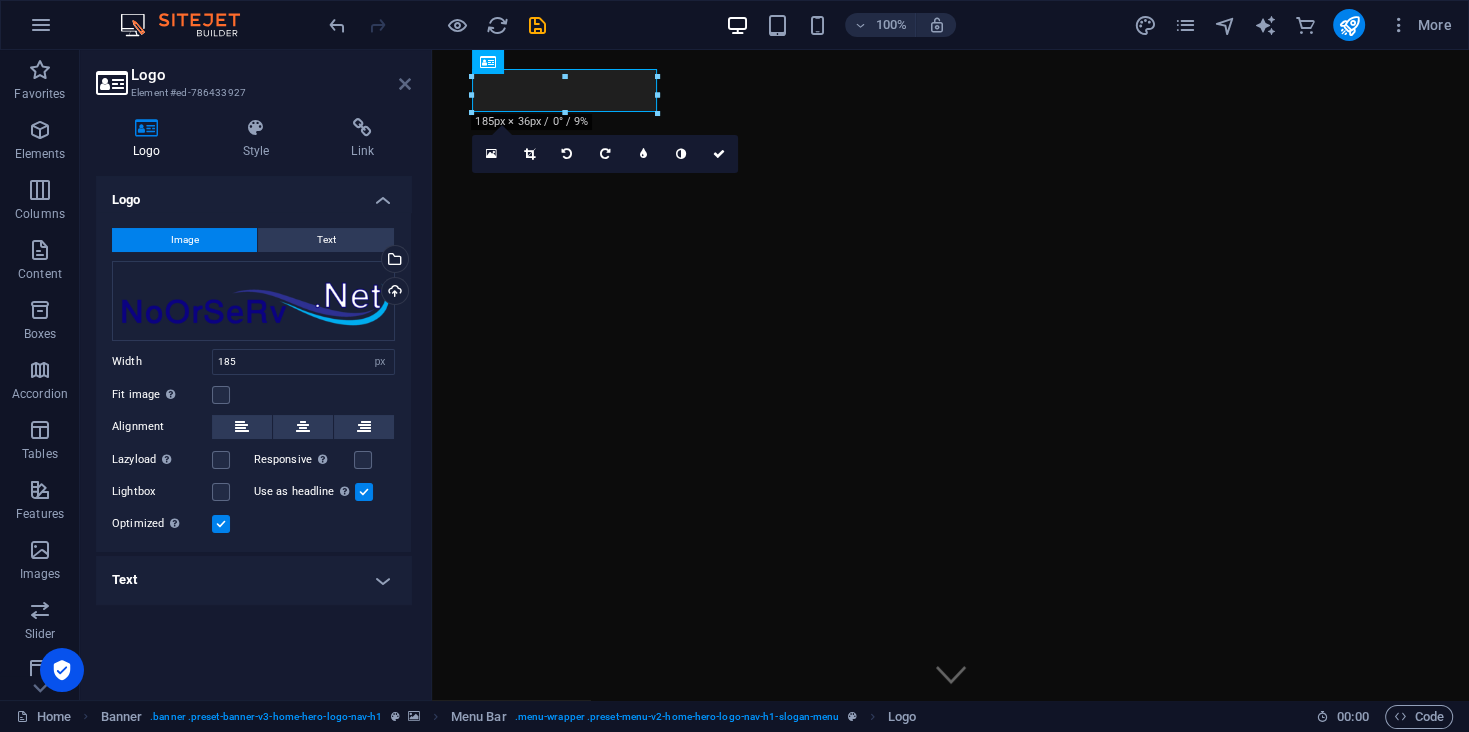 click at bounding box center [405, 84] 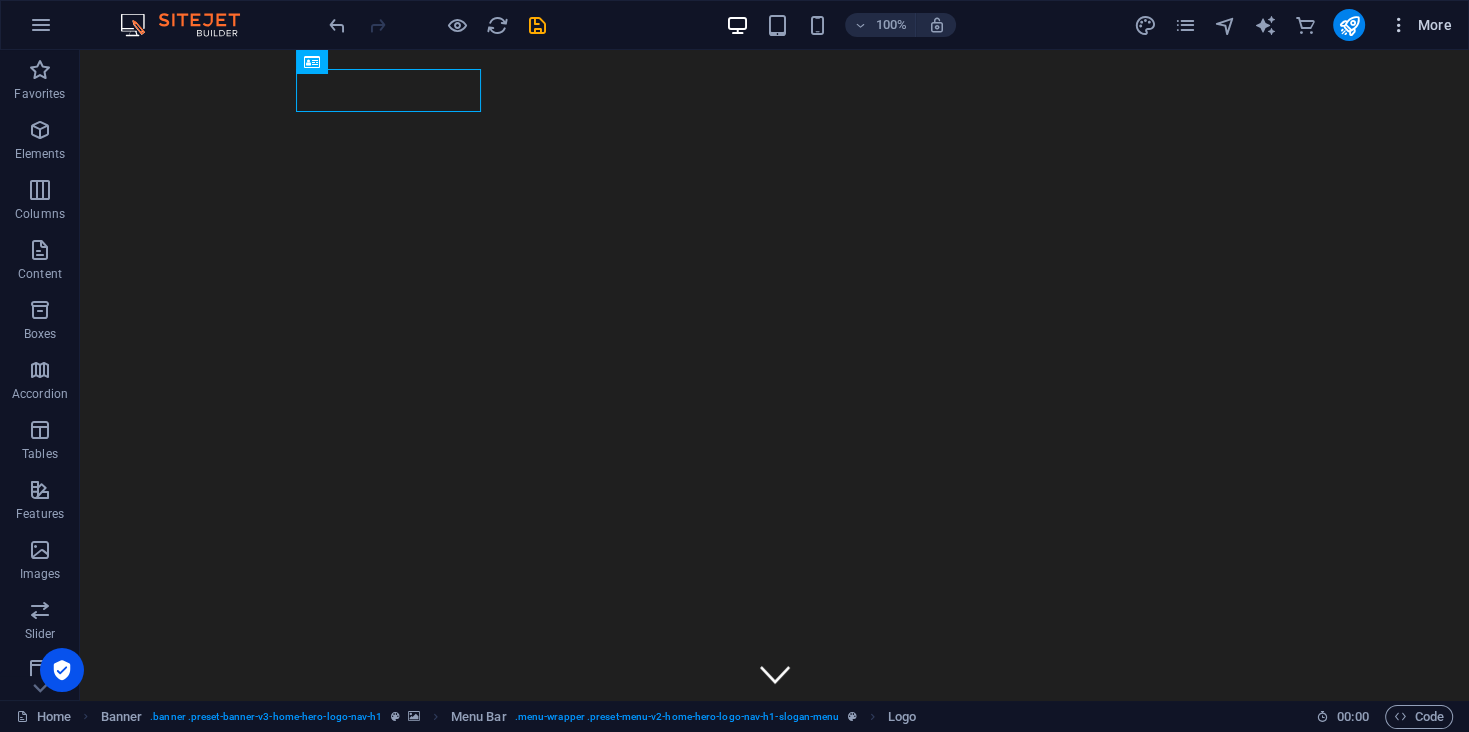 click at bounding box center (1399, 25) 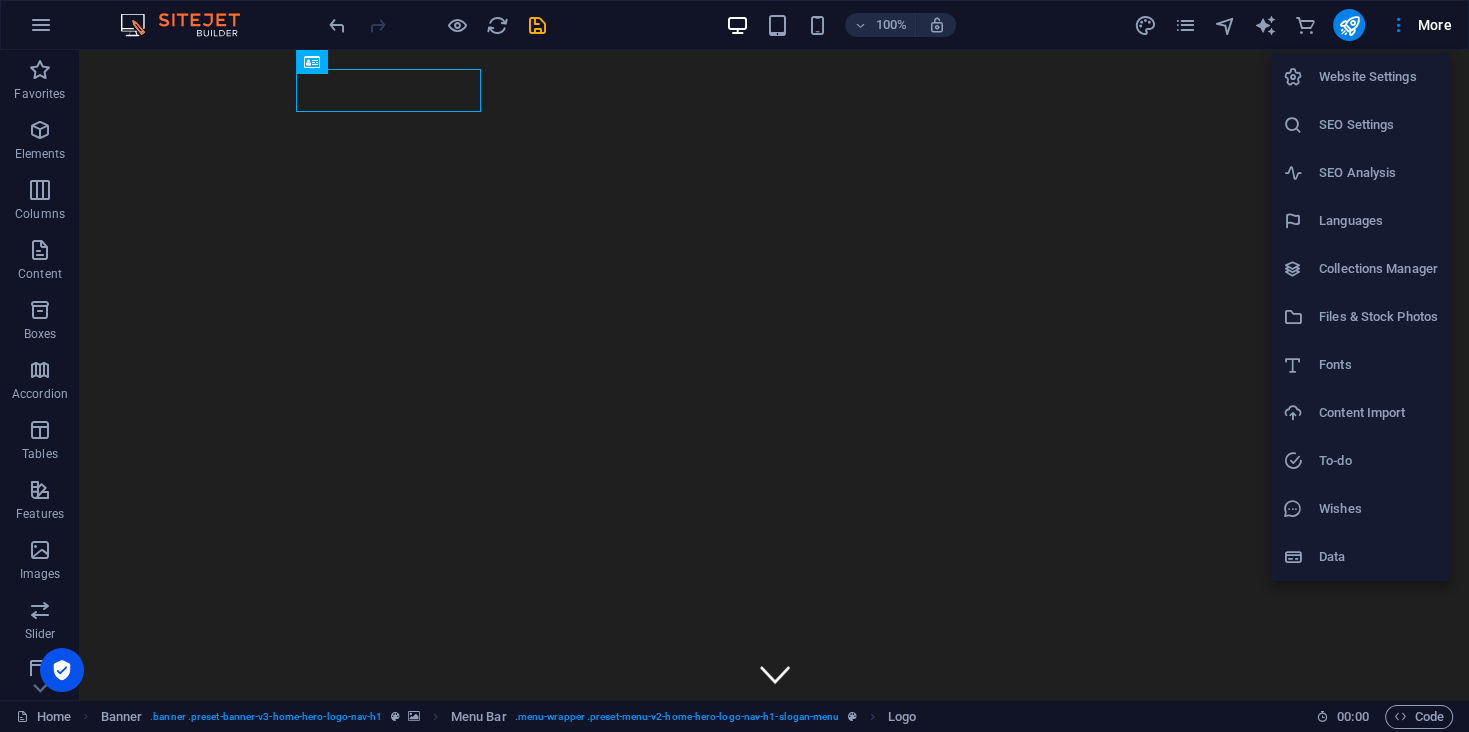 click at bounding box center (734, 366) 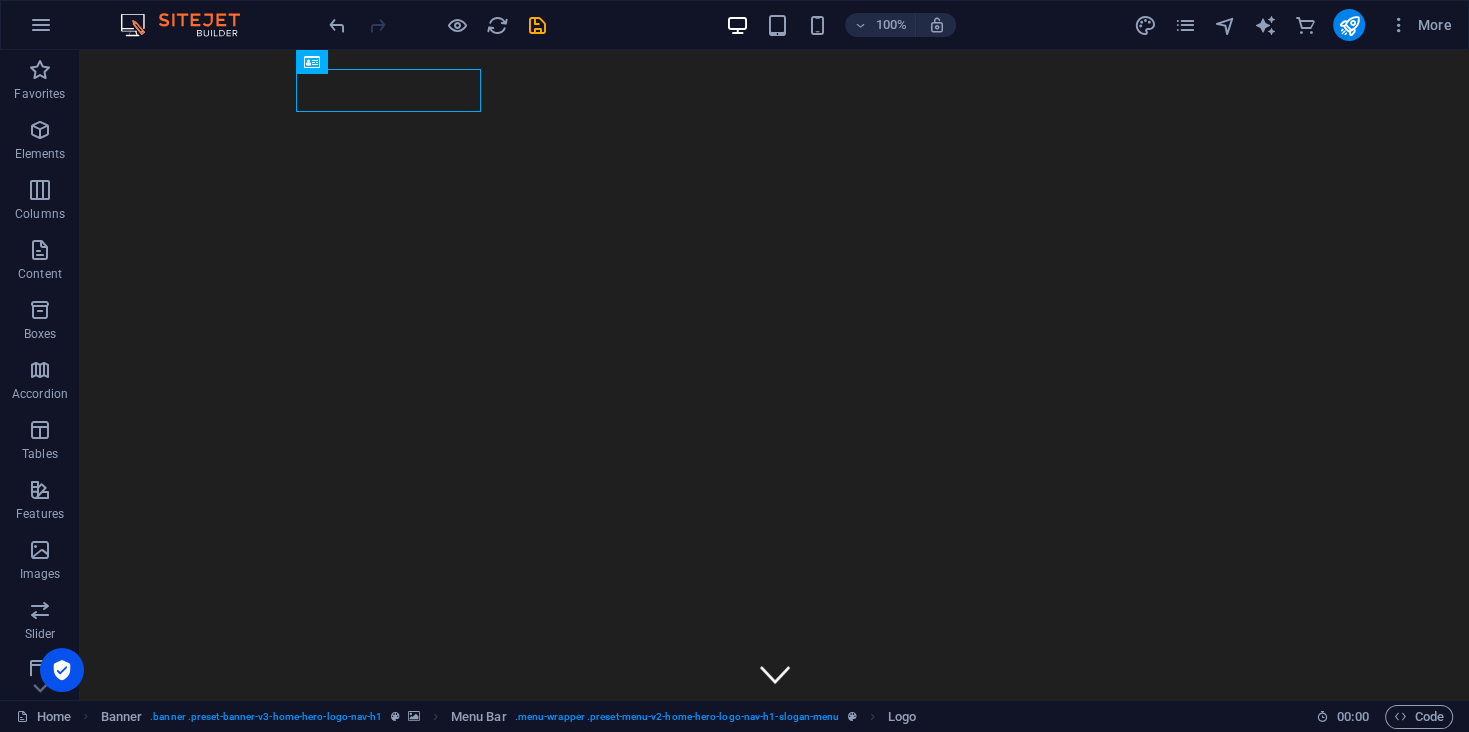 click at bounding box center [1348, 25] 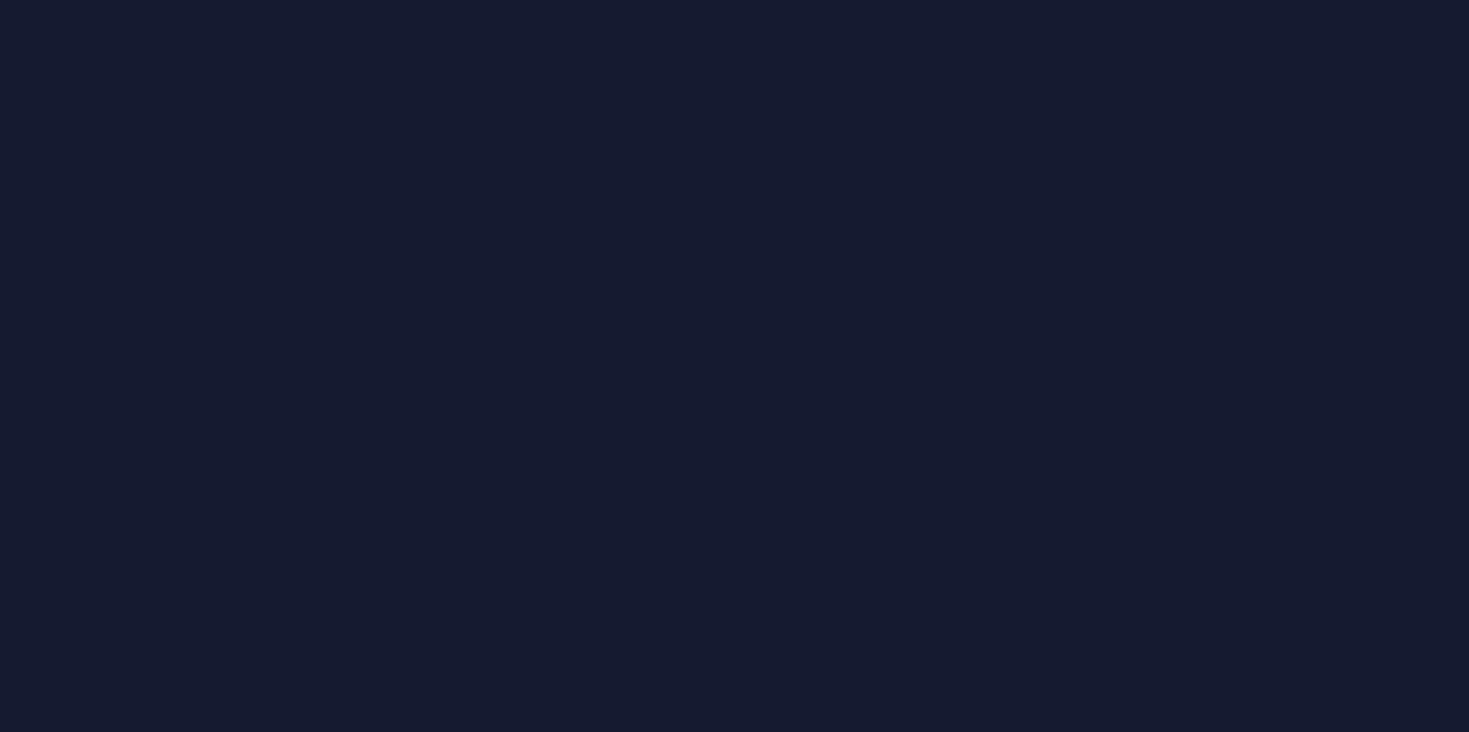 scroll, scrollTop: 0, scrollLeft: 0, axis: both 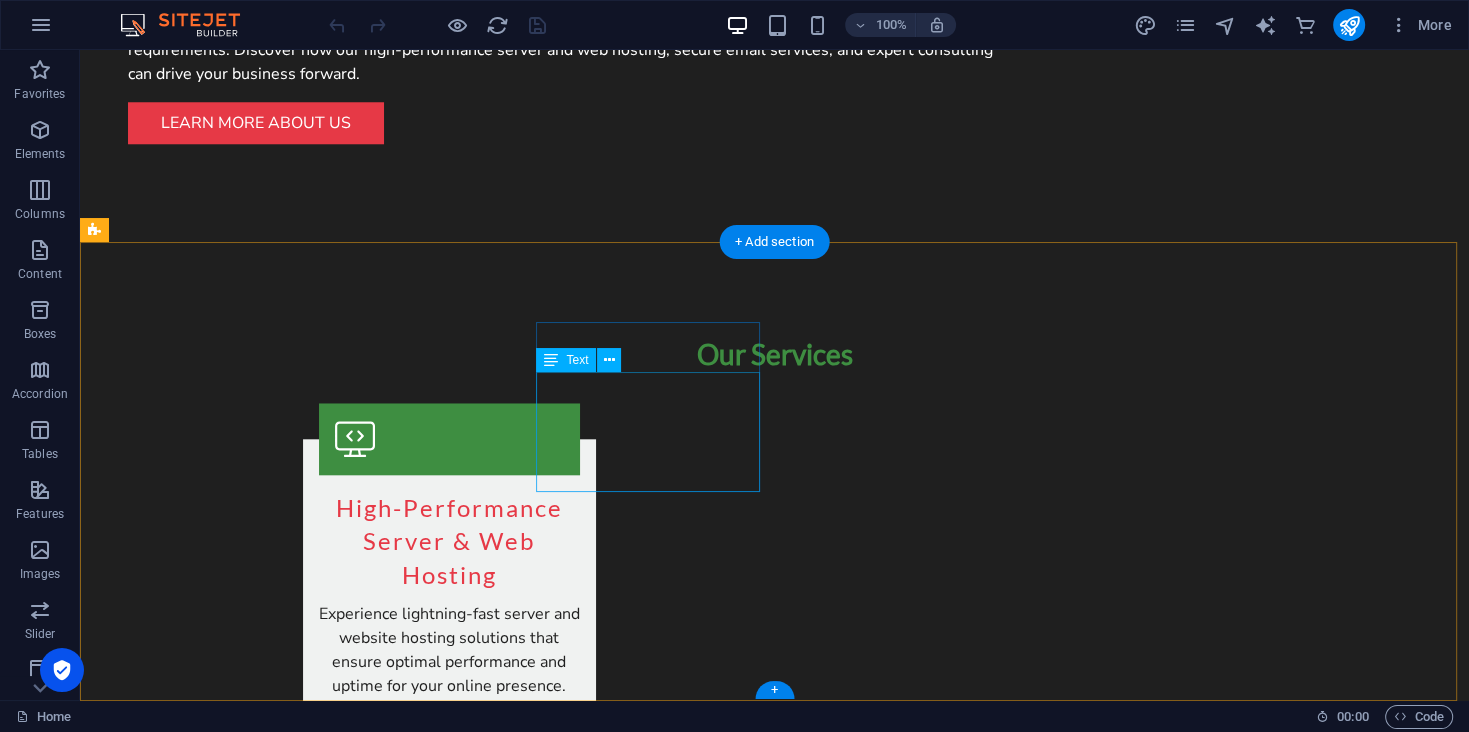 click on "Tech City" at bounding box center [183, 2755] 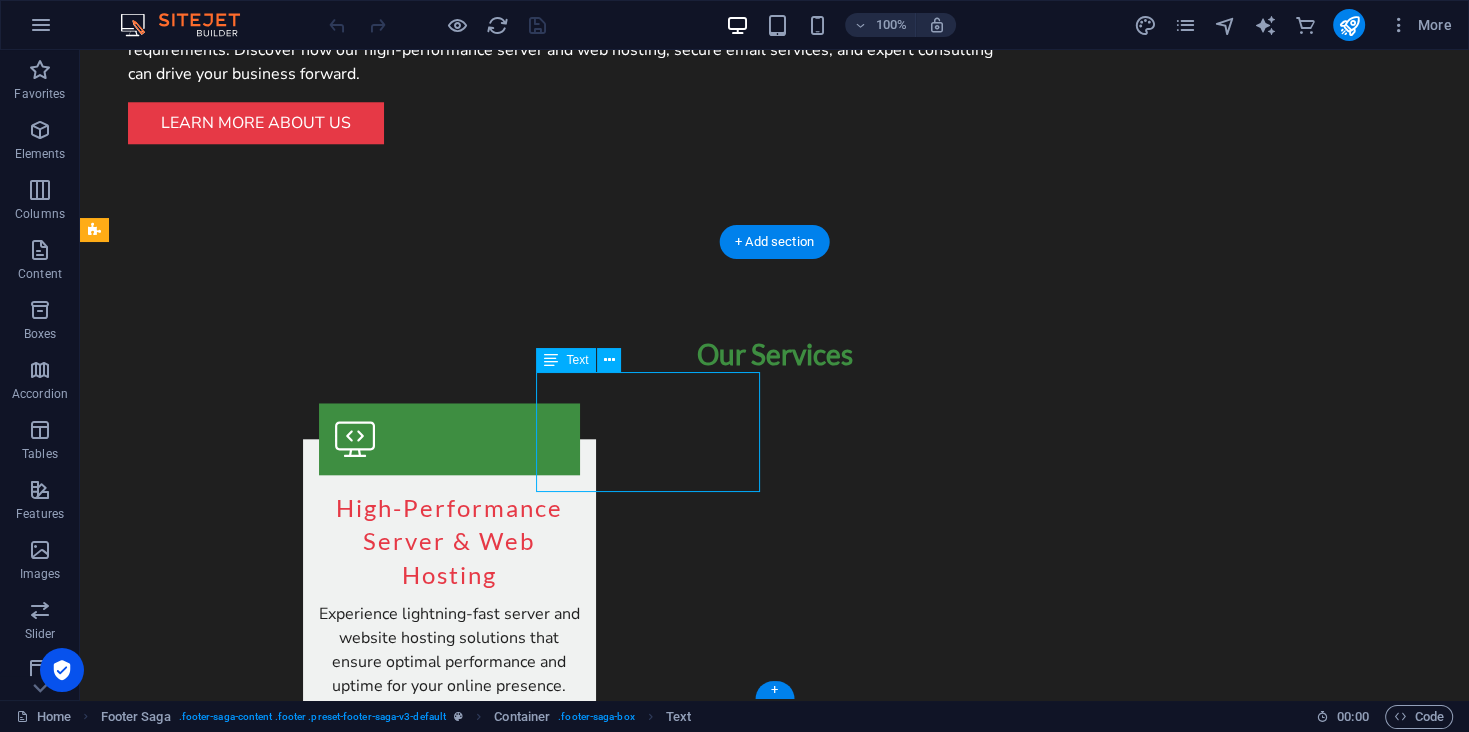 click on "[STREET_ADDRESS] Phone:  [PHONE_NUMBER] Mobile:  Email:  [EMAIL_ADDRESS][DOMAIN_NAME]" at bounding box center [208, 2791] 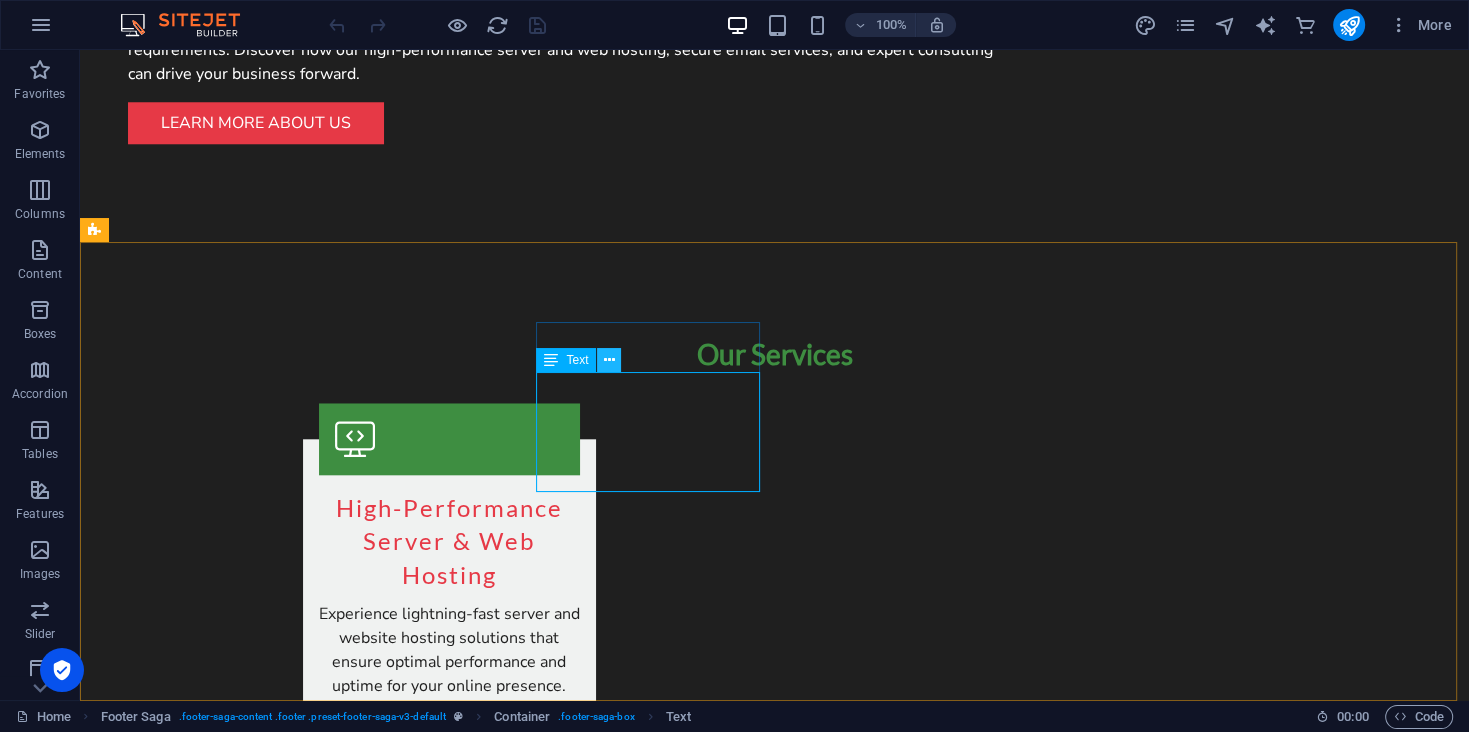 click at bounding box center (609, 360) 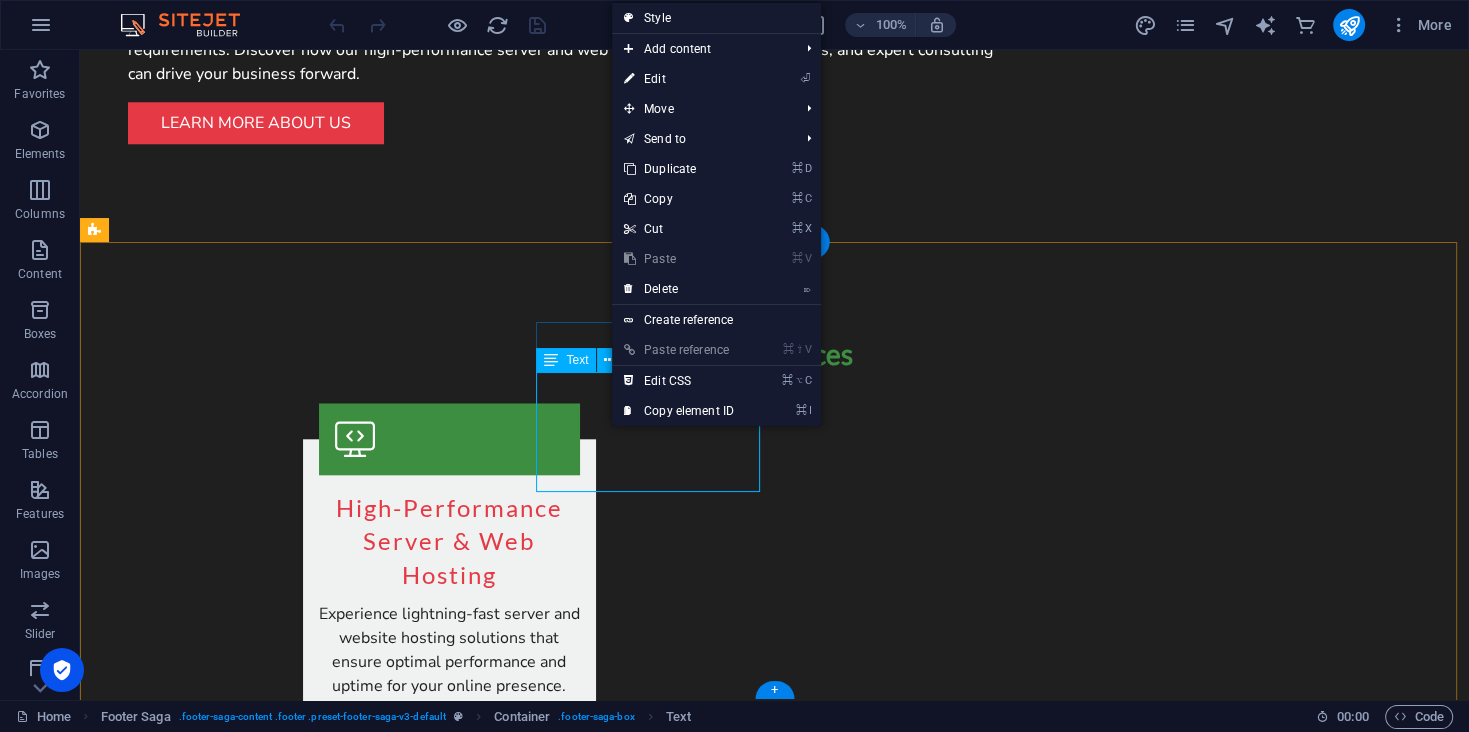 click on "56789" at bounding box center [121, 2755] 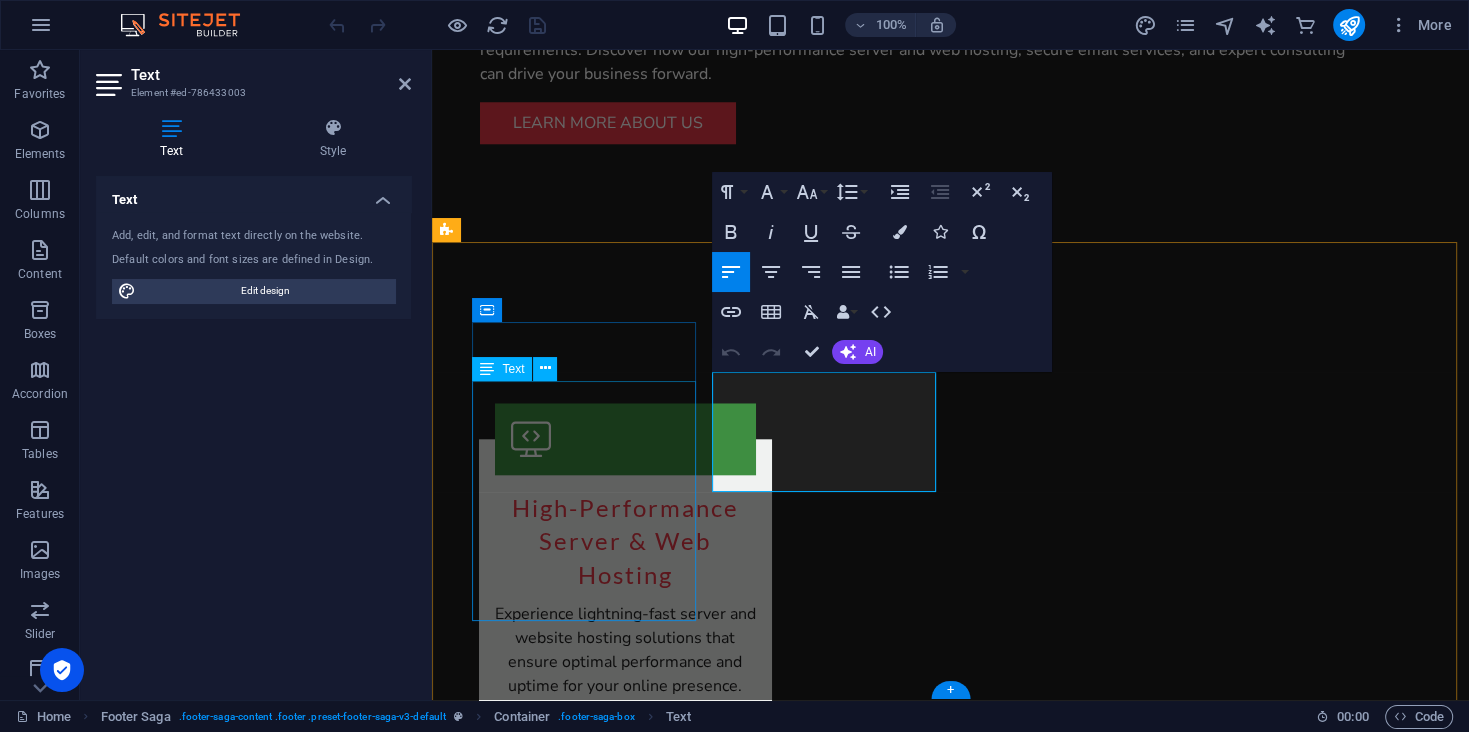 click on "[DOMAIN_NAME] is your trusted partner for enterprise-grade hosting solutions that empower your organization. We provide a comprehensive range of IT services, including high-performance hosting, secure email solutions, and expert infrastructure consulting." at bounding box center [560, 2542] 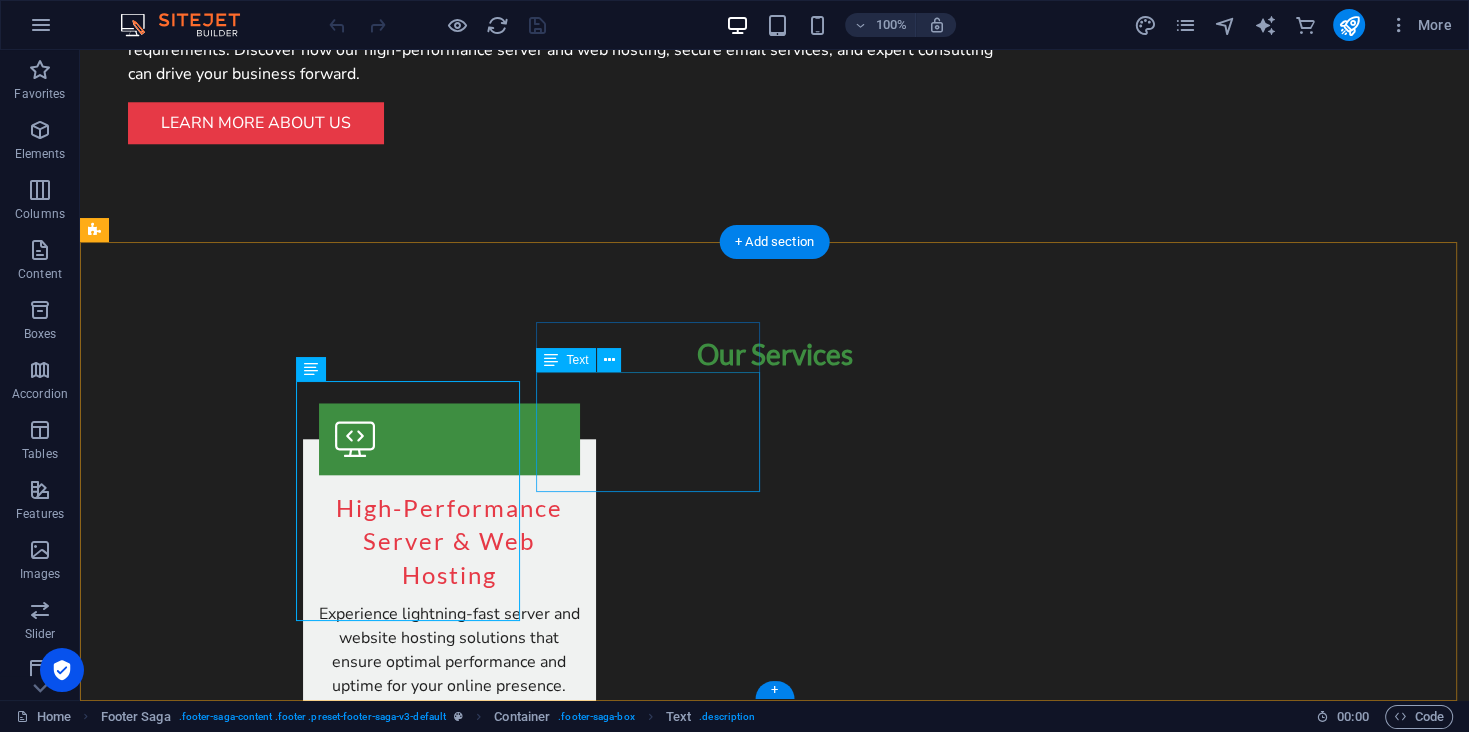 click on "Tech City" at bounding box center [183, 2755] 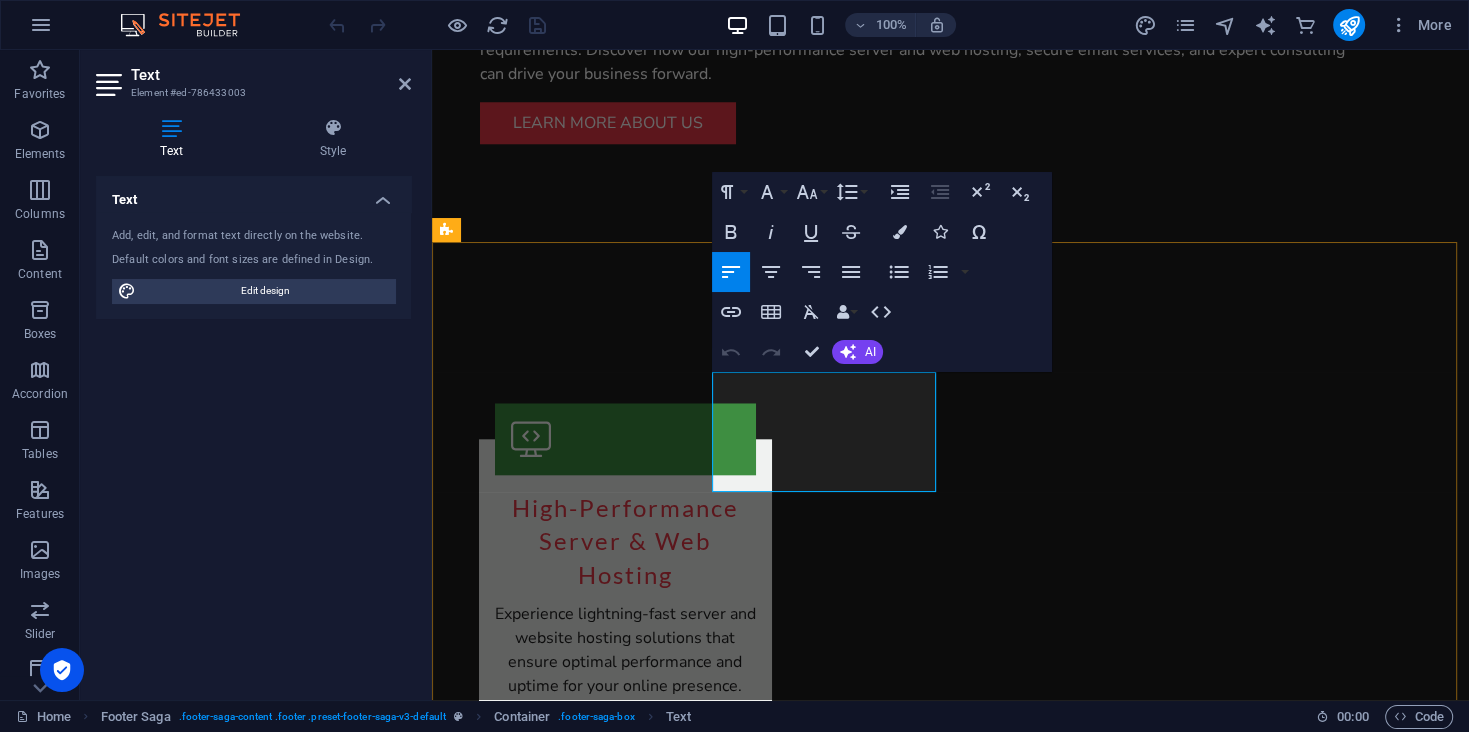 click on "56789   Tech City" at bounding box center [560, 2755] 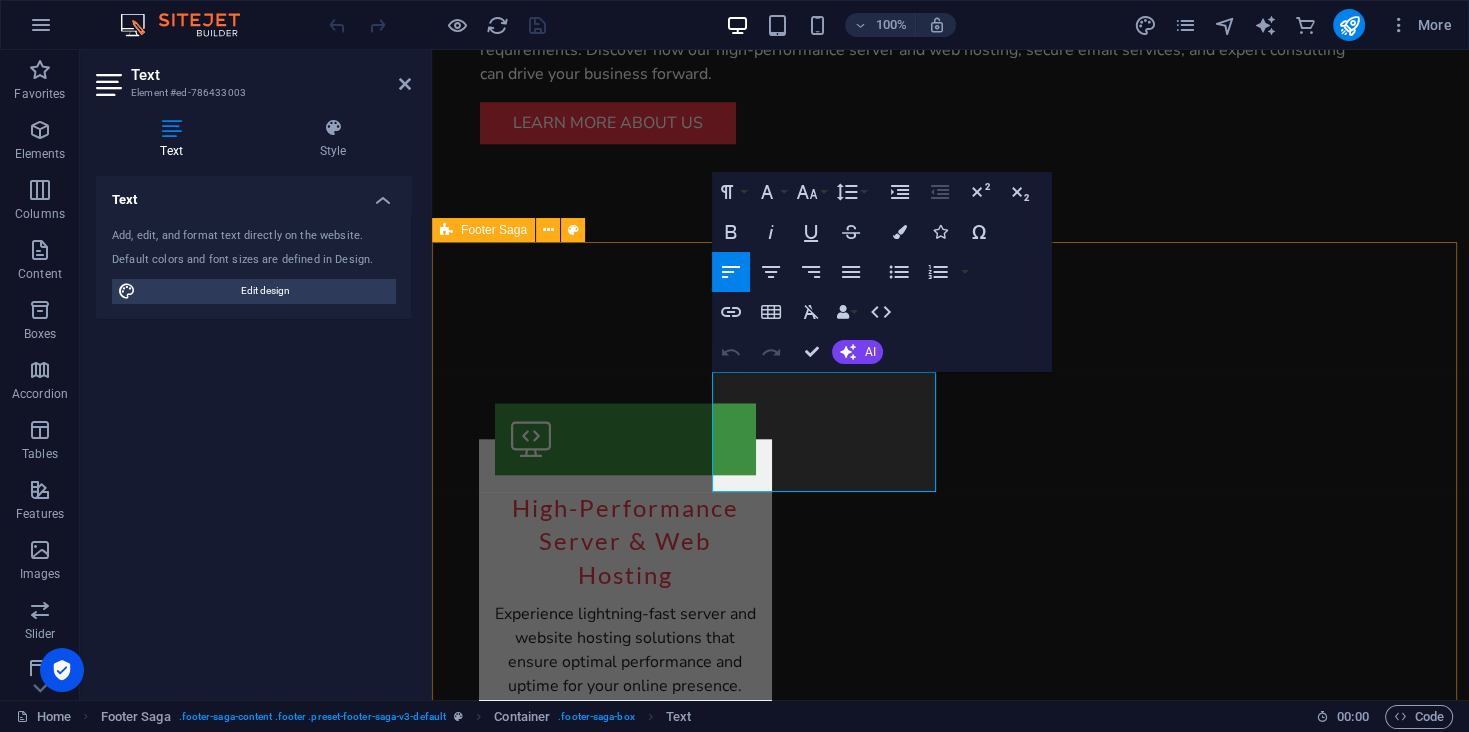 drag, startPoint x: 778, startPoint y: 457, endPoint x: 701, endPoint y: 377, distance: 111.03603 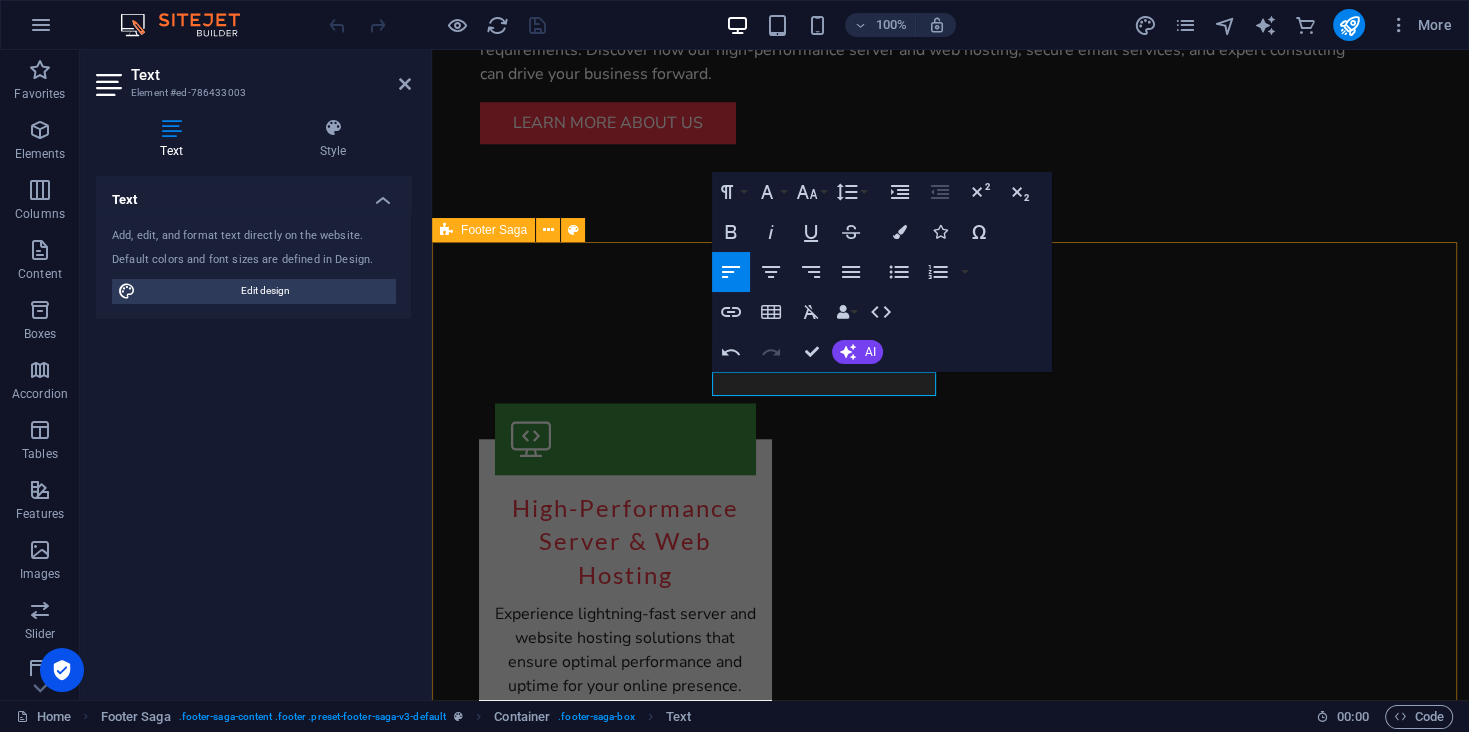 click on "[DOMAIN_NAME] [DOMAIN_NAME] is your trusted partner for enterprise-grade hosting solutions that empower your organization. We provide a comprehensive range of IT services, including high-performance hosting, secure email solutions, and expert infrastructure consulting. Contact   Email:  [EMAIL_ADDRESS][DOMAIN_NAME] Navigation Home About Services Legal Notice Privacy Policy Social media Facebook X Instagram" at bounding box center (950, 2755) 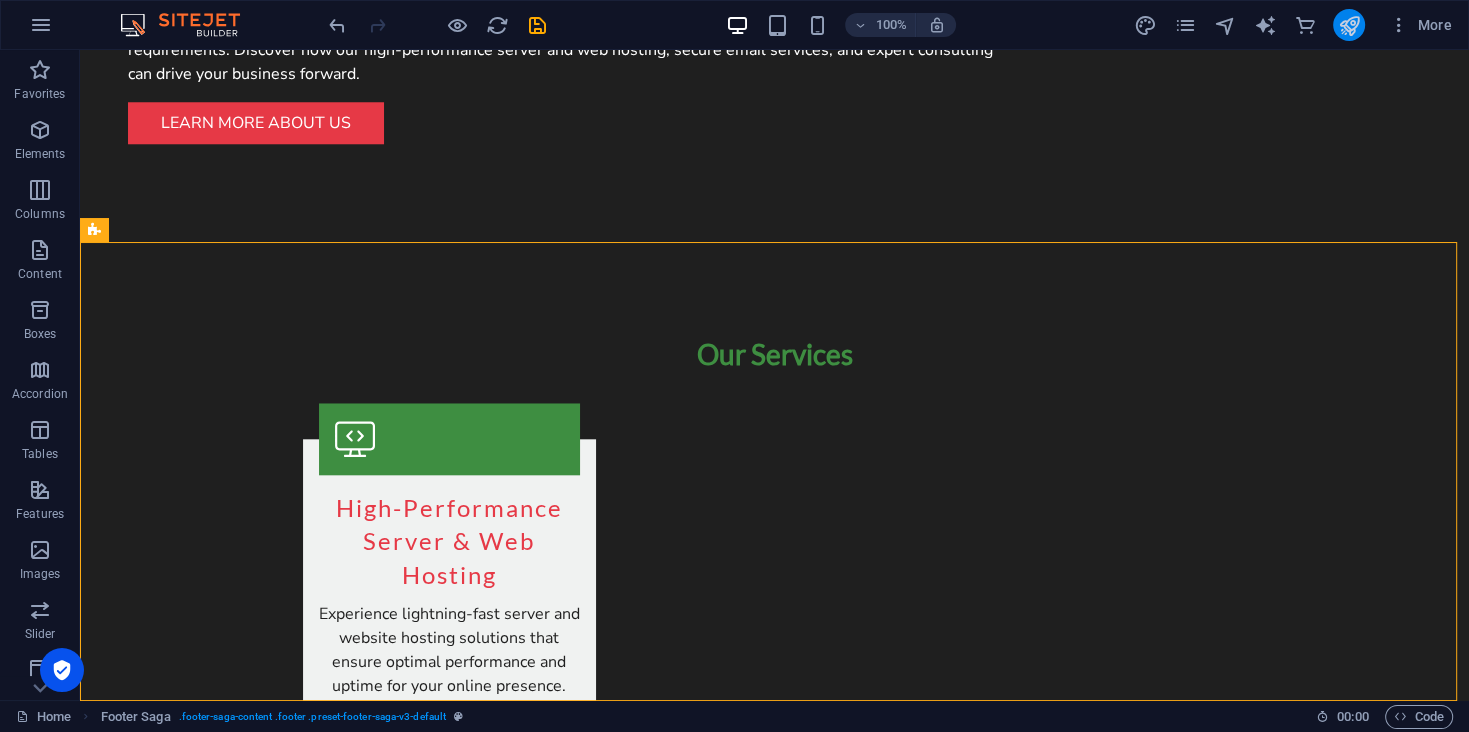 click at bounding box center [1348, 25] 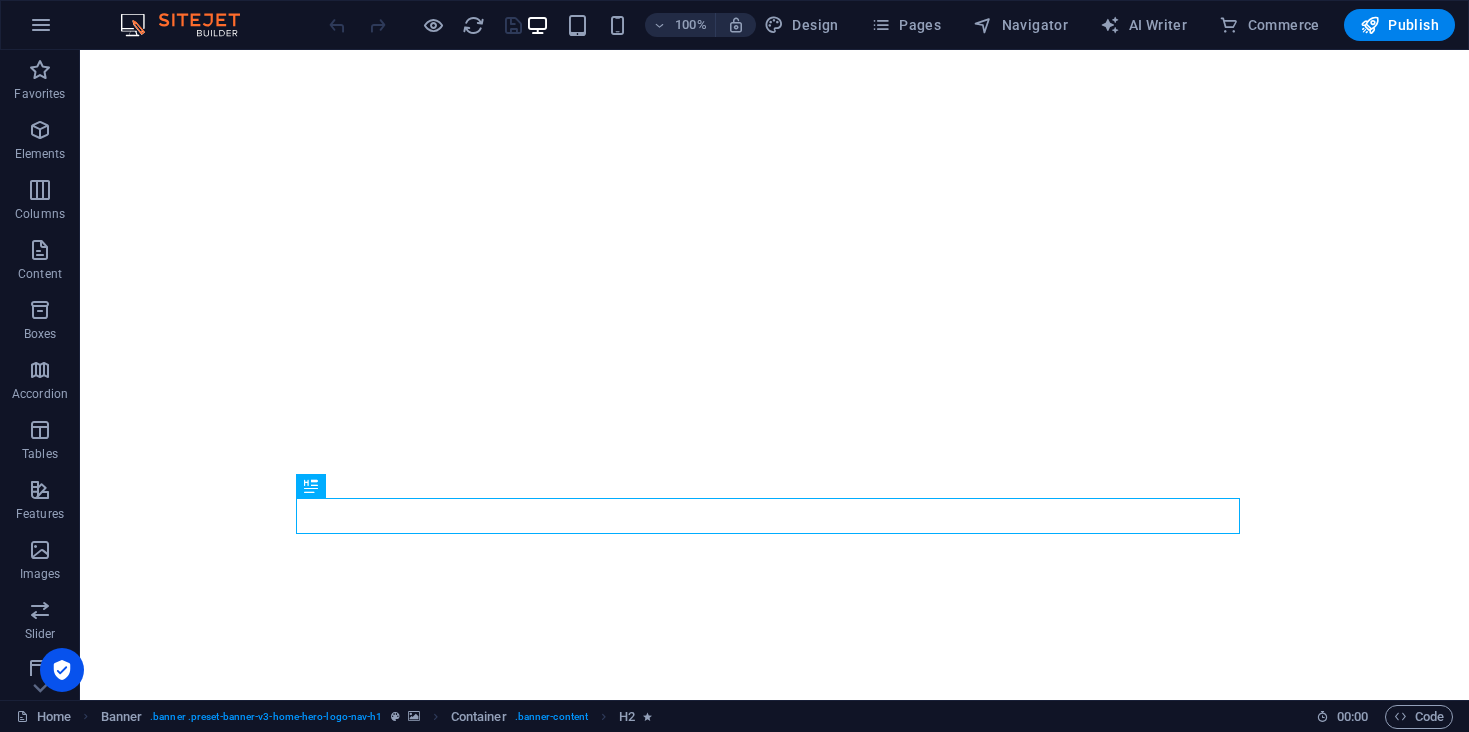 scroll, scrollTop: 0, scrollLeft: 0, axis: both 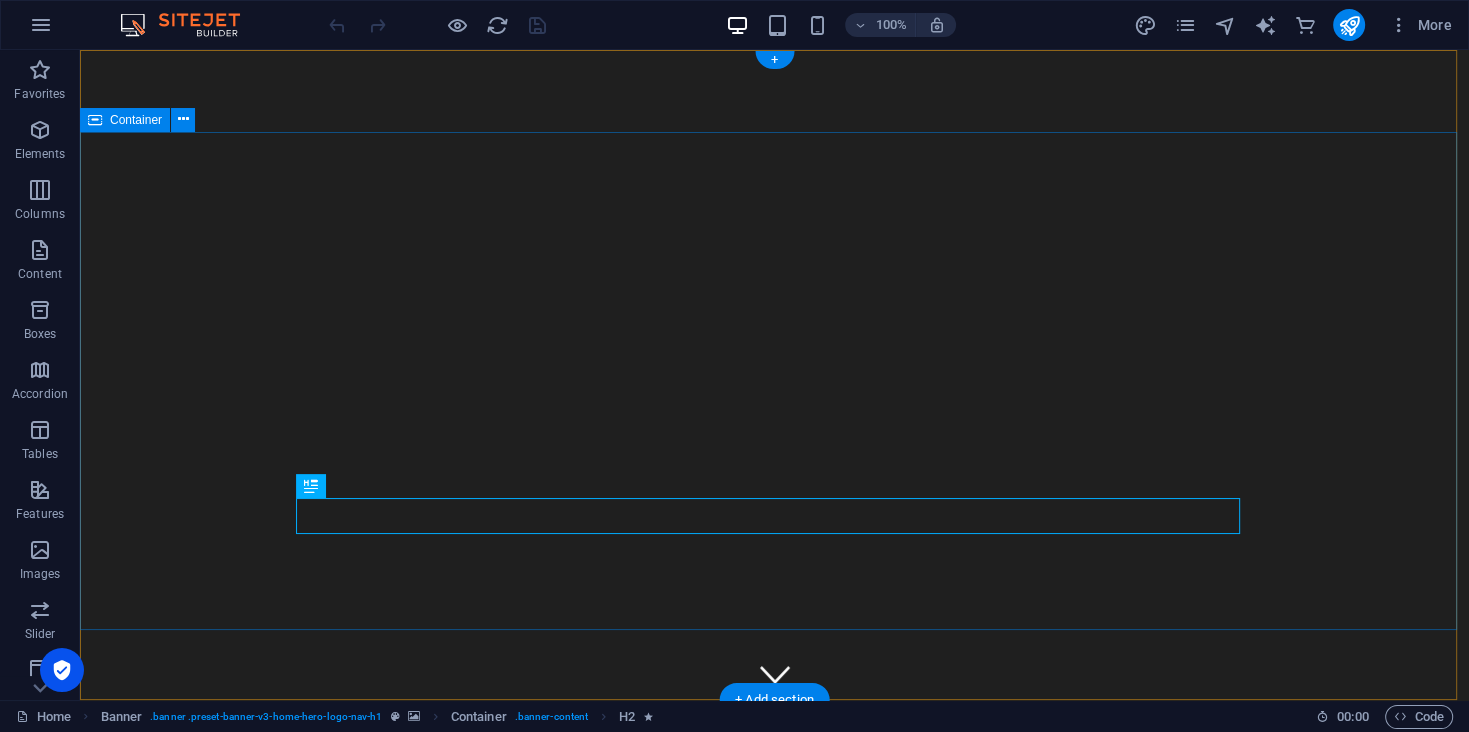 click on "Welcome to [DOMAIN_NAME] - Your Partner in Hosting Excellence" at bounding box center [774, 932] 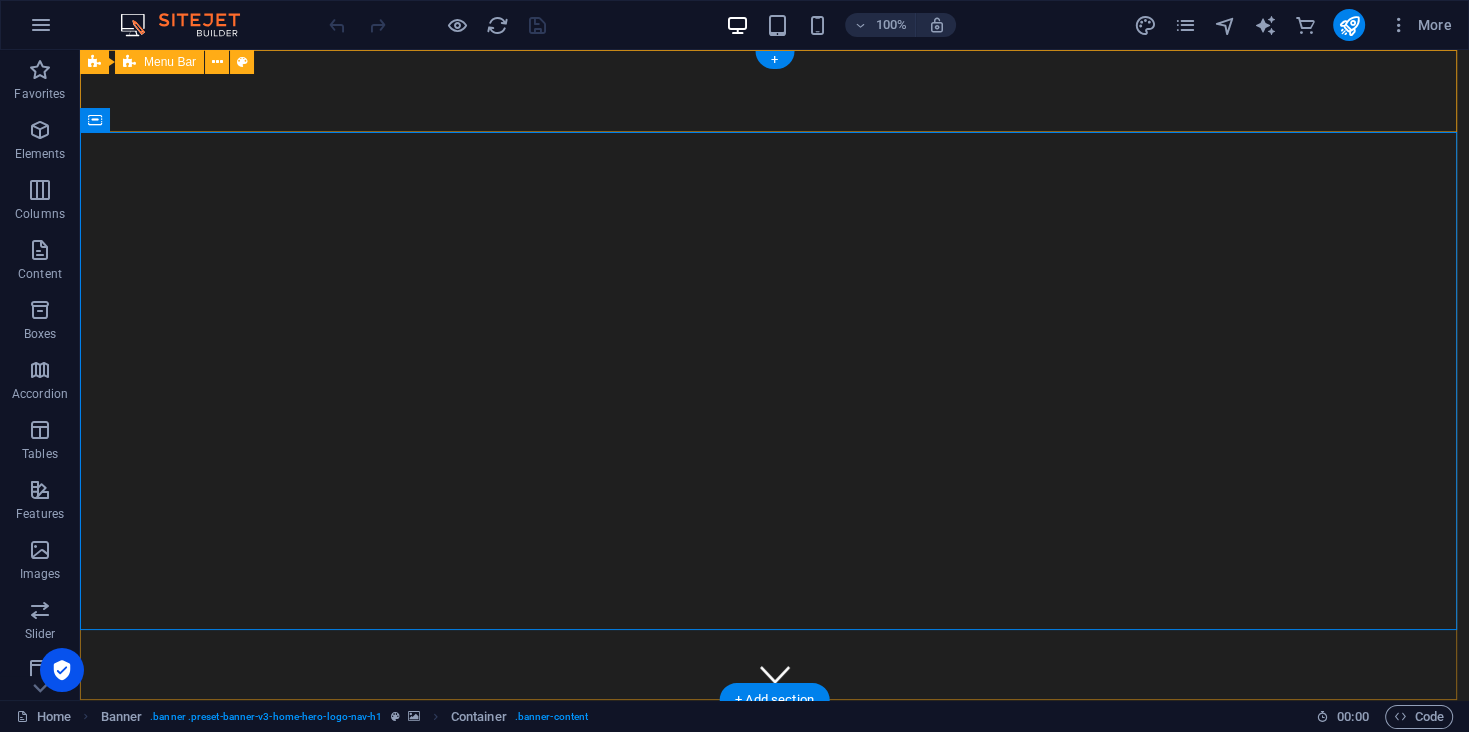 click on "Home About Services" at bounding box center (774, 763) 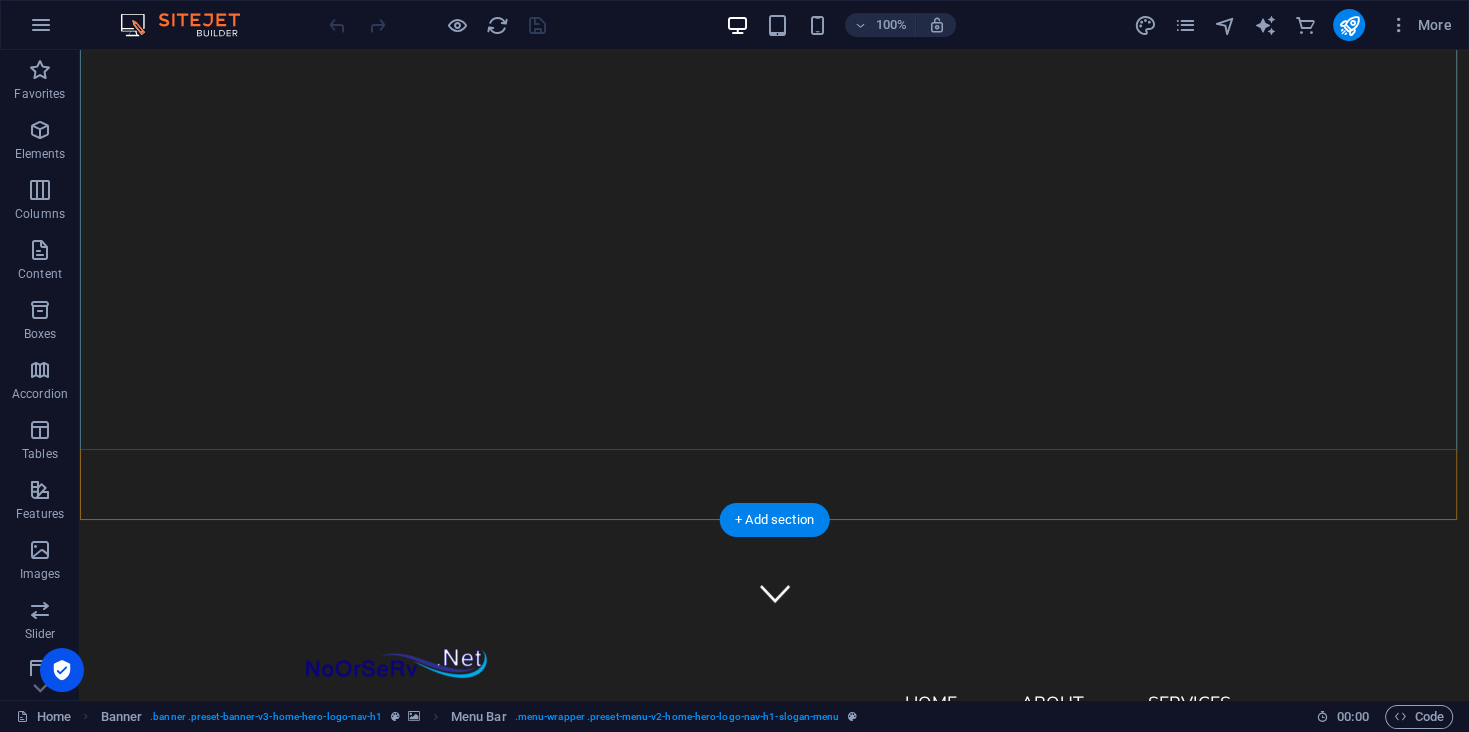 scroll, scrollTop: 200, scrollLeft: 0, axis: vertical 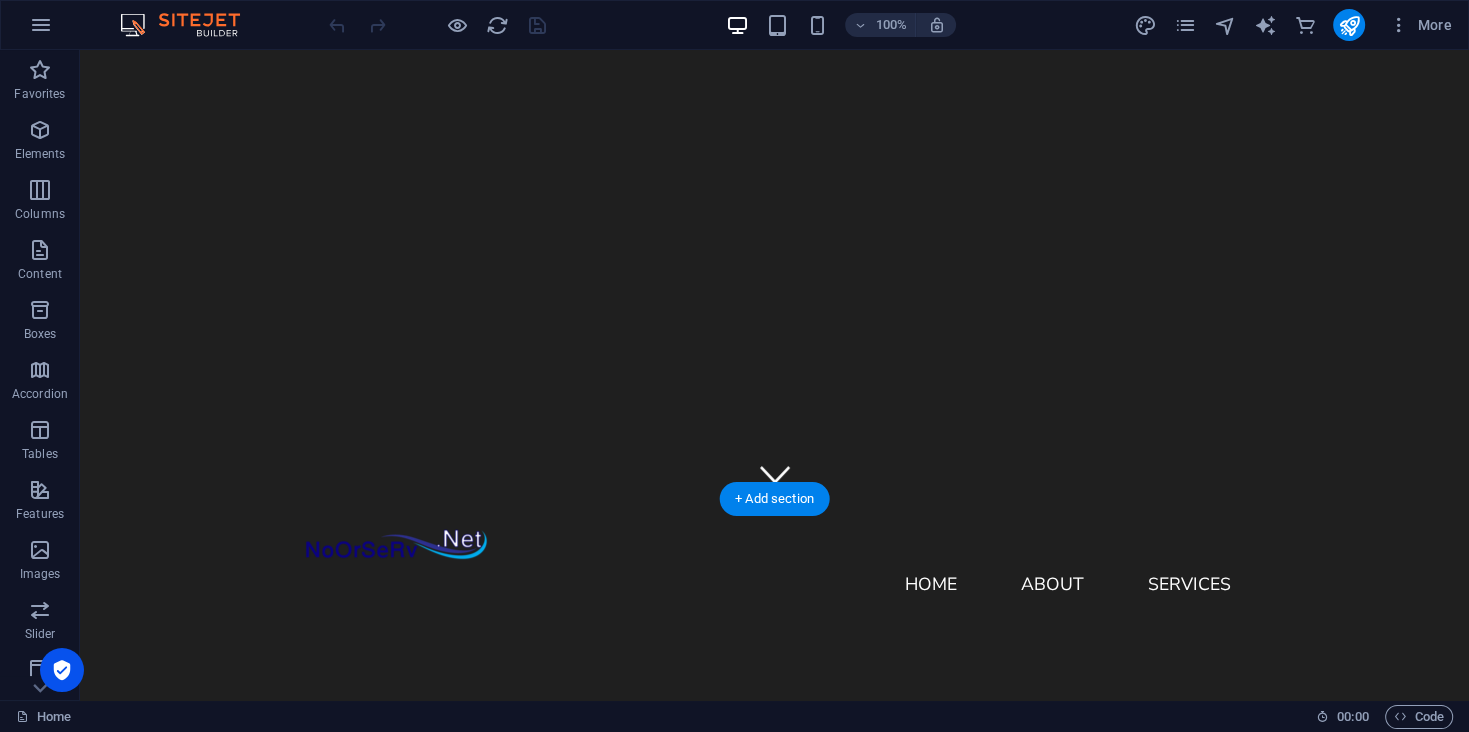 click at bounding box center (774, 175) 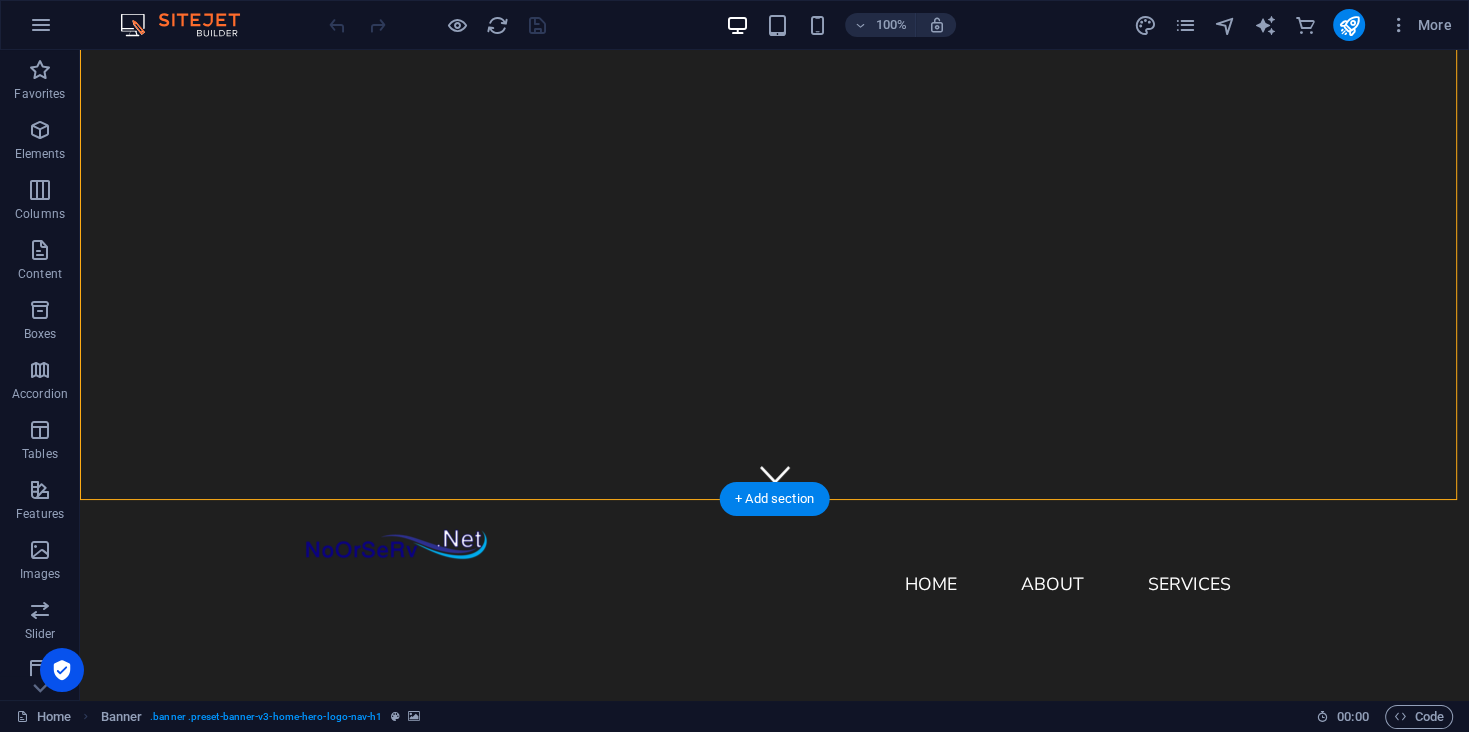 click at bounding box center (774, 175) 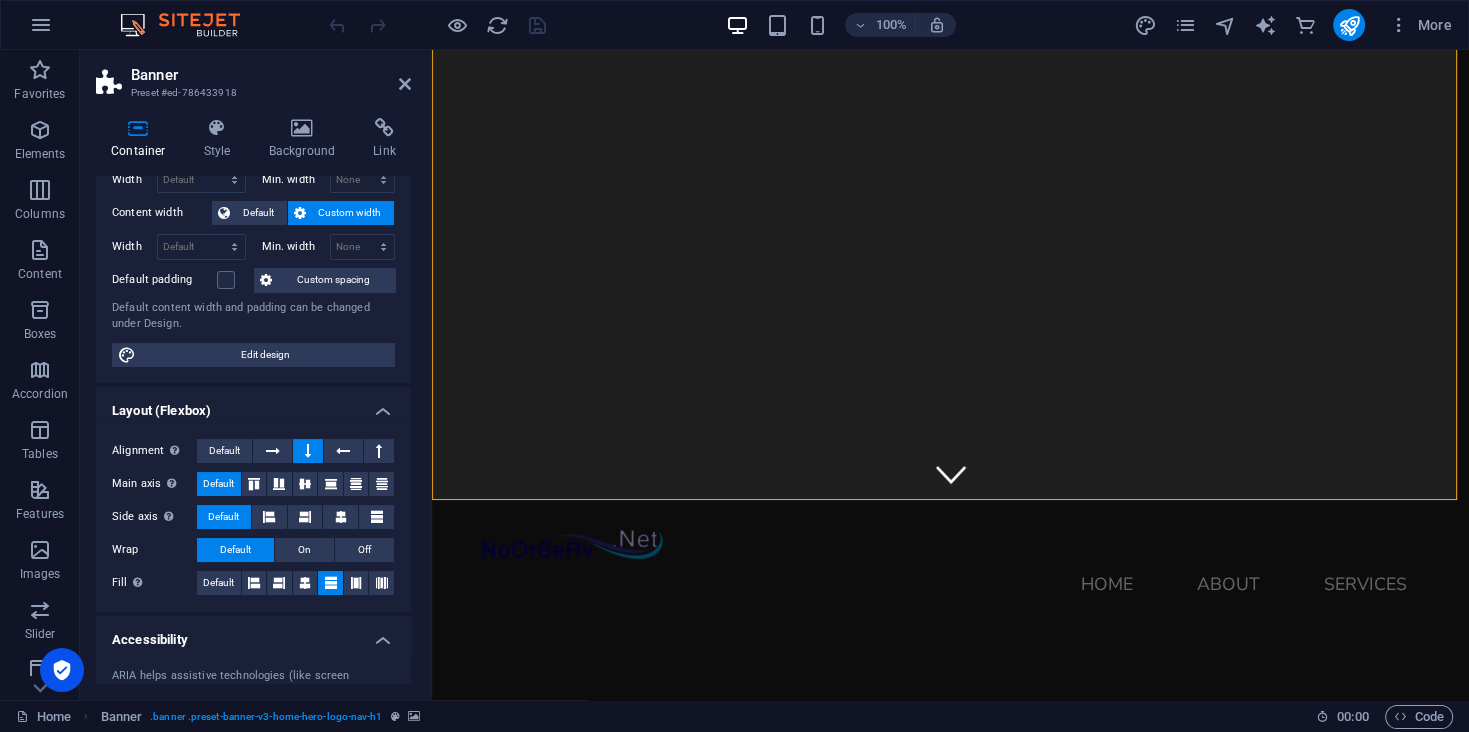 scroll, scrollTop: 0, scrollLeft: 0, axis: both 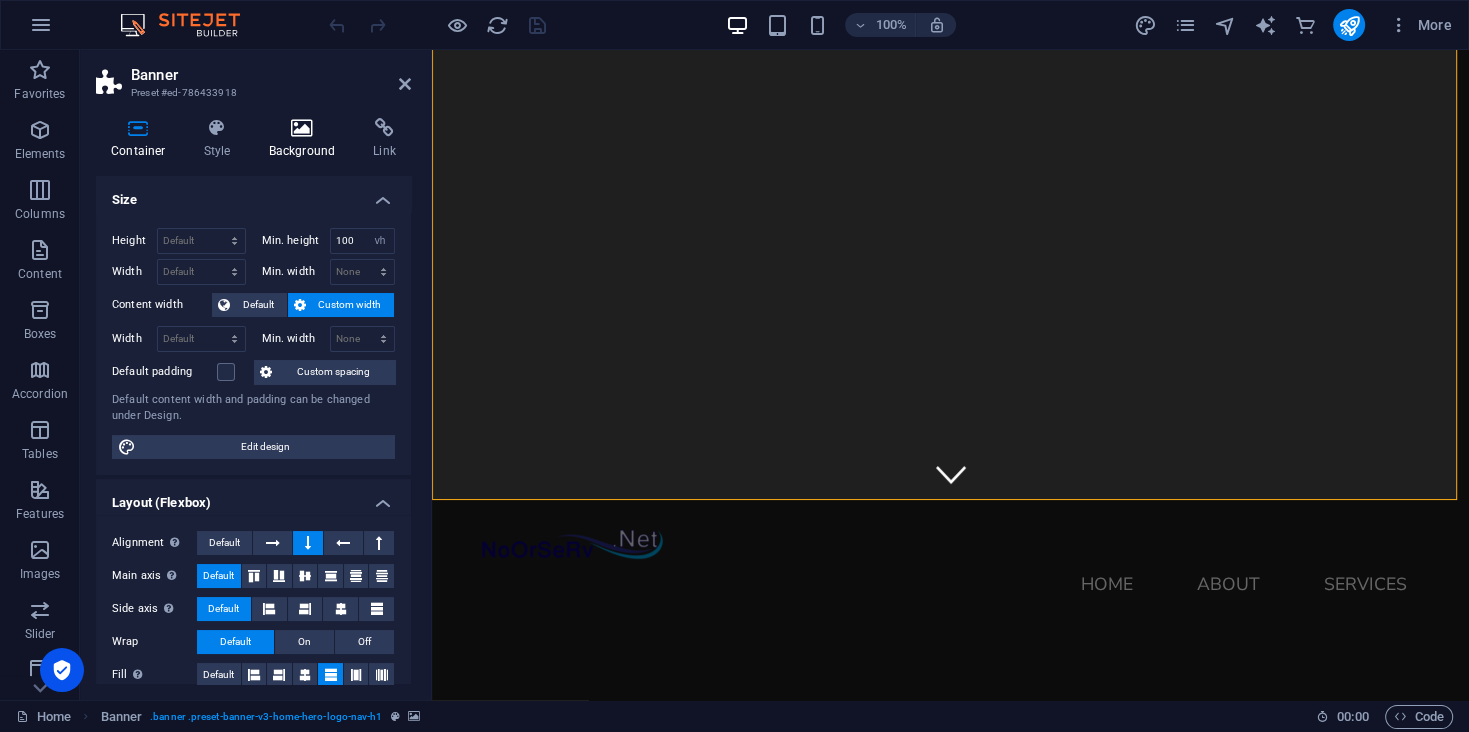 click on "Background" at bounding box center [306, 139] 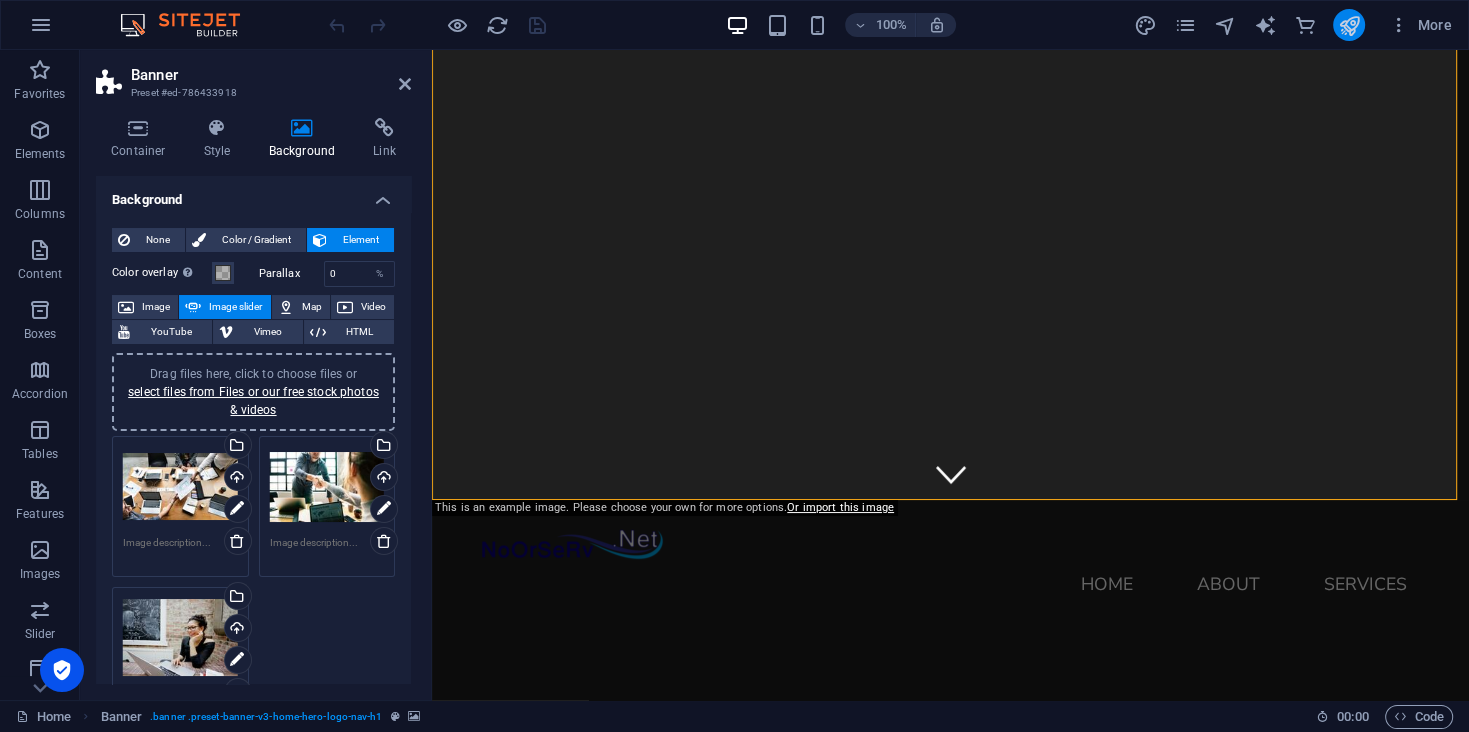 click at bounding box center (1348, 25) 